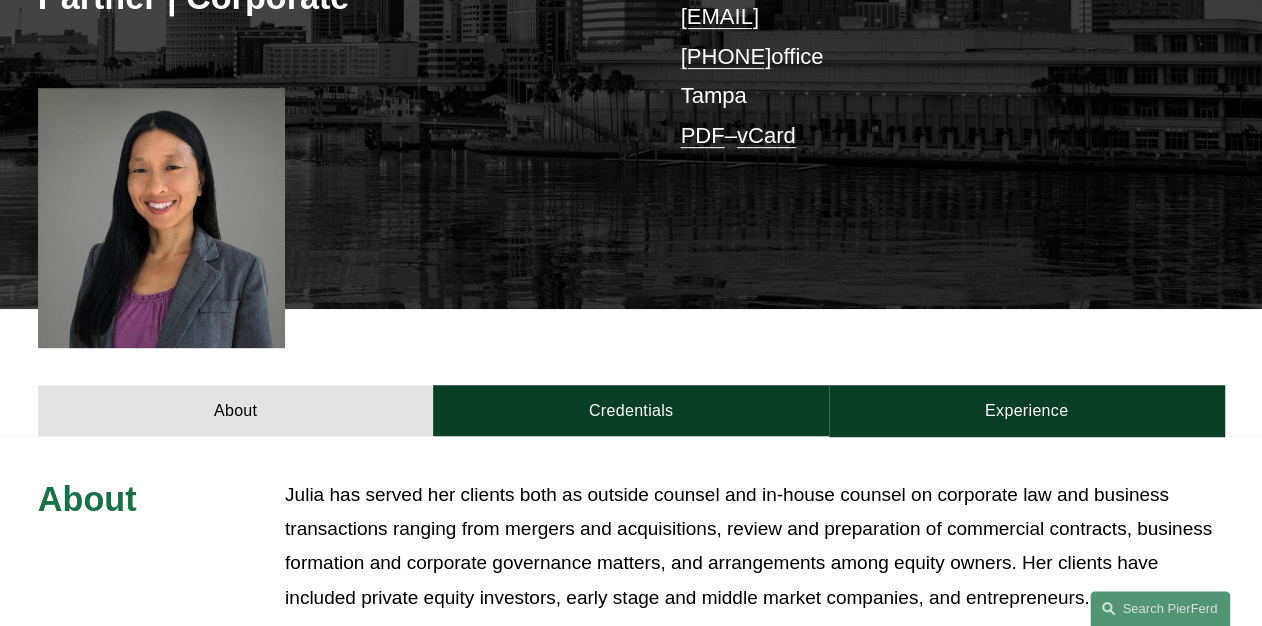 scroll, scrollTop: 400, scrollLeft: 0, axis: vertical 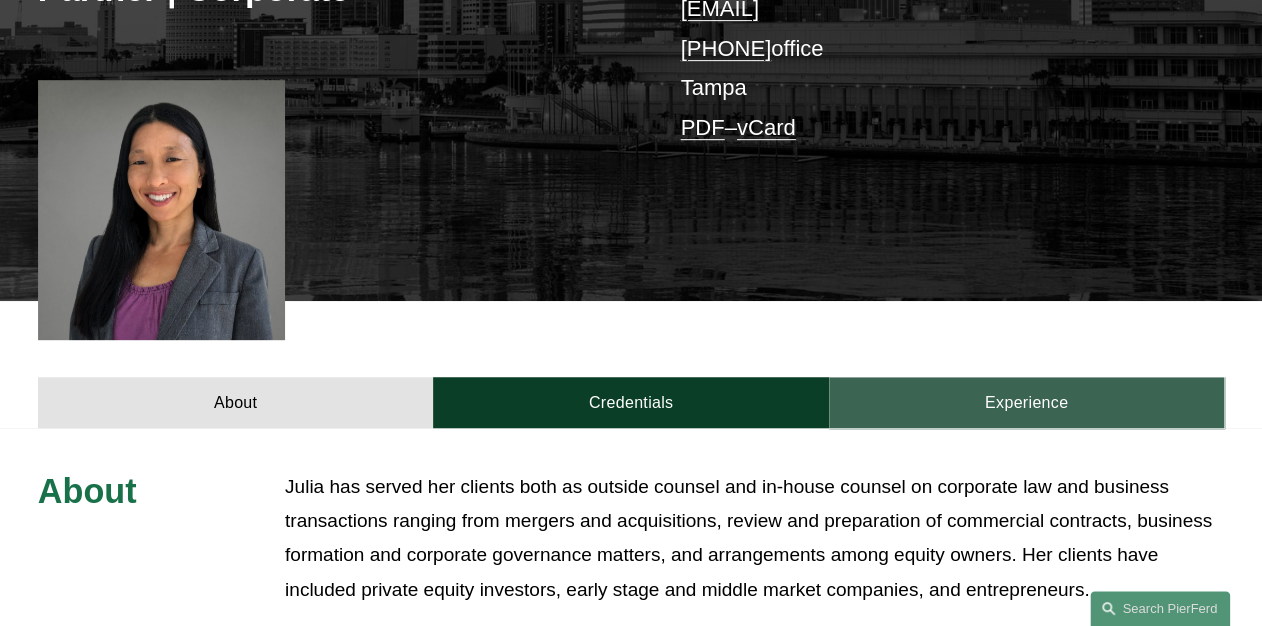 click on "Experience" at bounding box center (1026, 402) 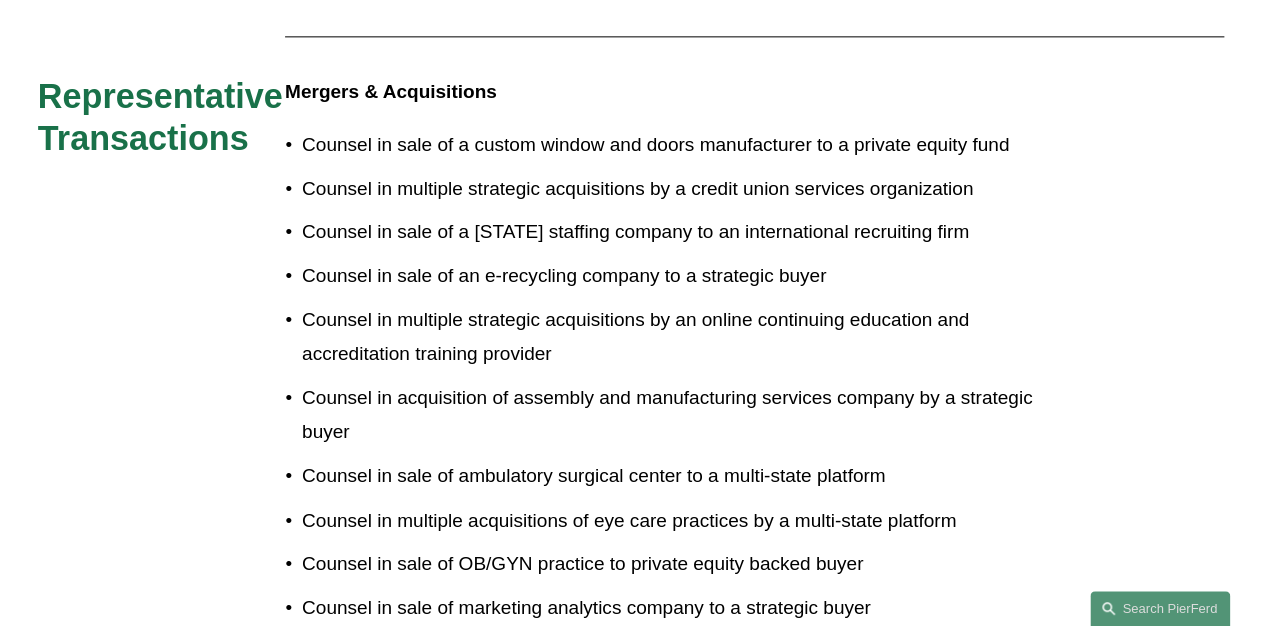 scroll, scrollTop: 1200, scrollLeft: 0, axis: vertical 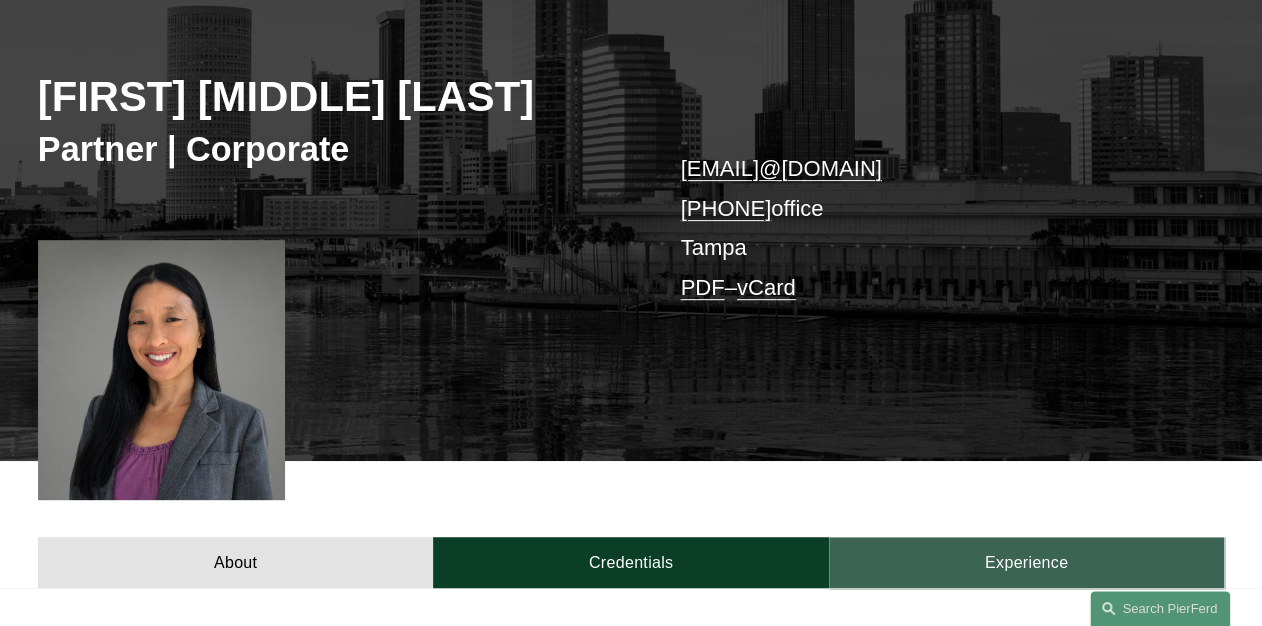 click on "Experience" at bounding box center [1026, 562] 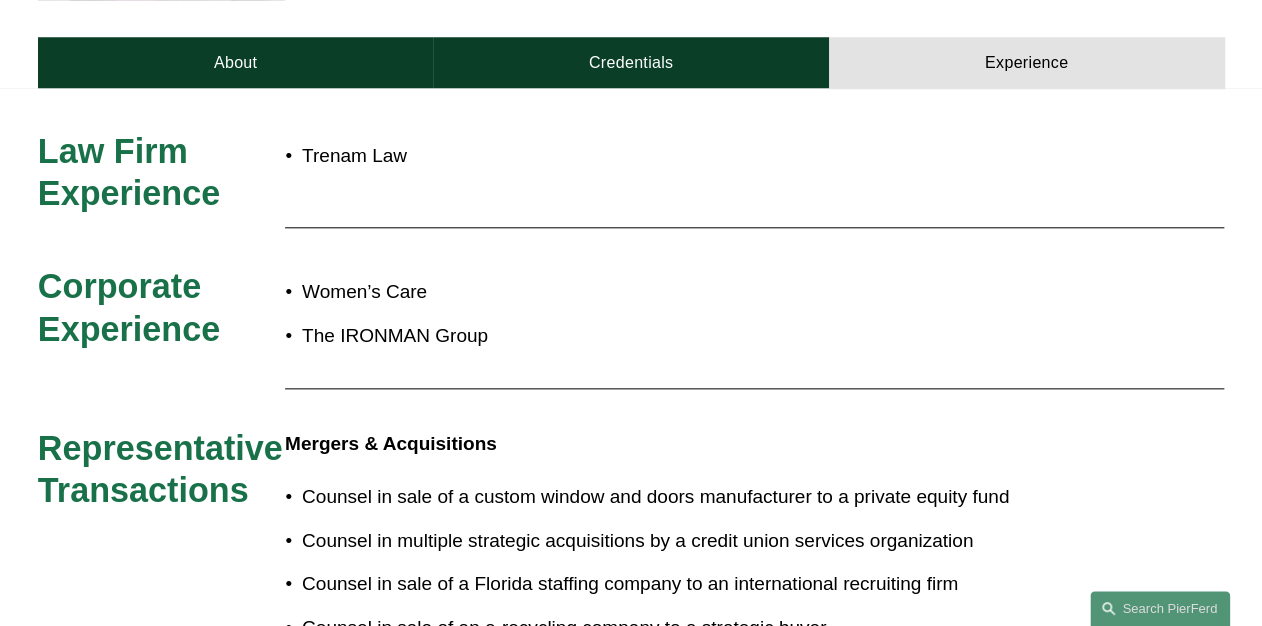 scroll, scrollTop: 720, scrollLeft: 0, axis: vertical 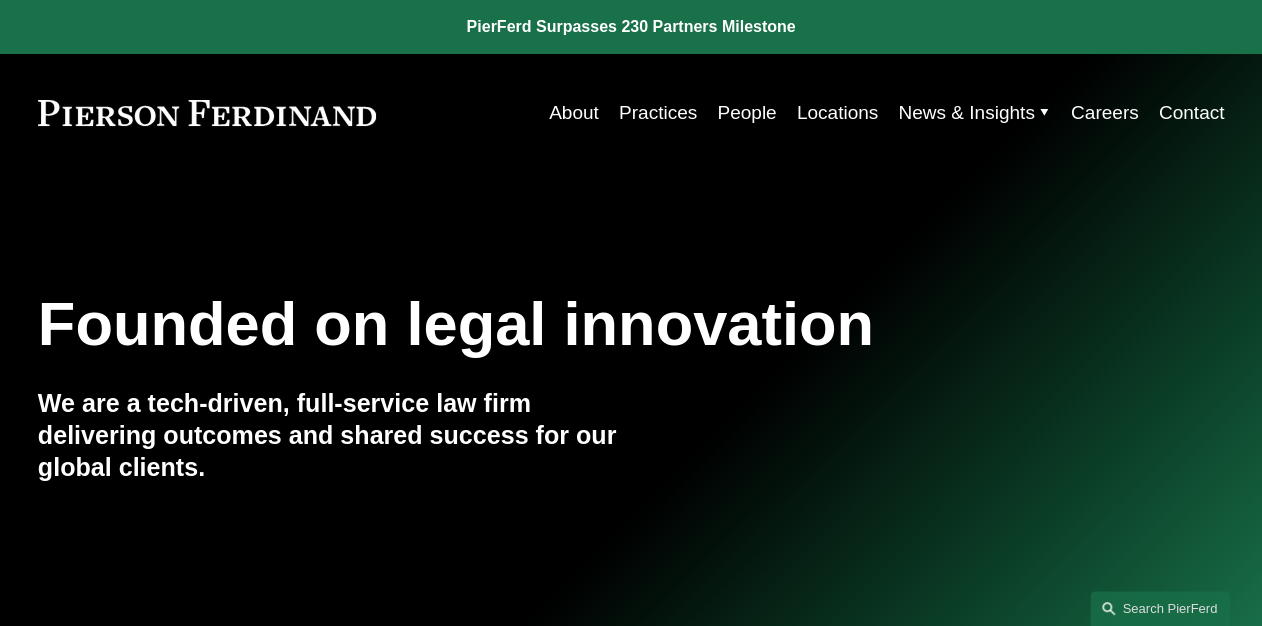 click on "People" at bounding box center (746, 113) 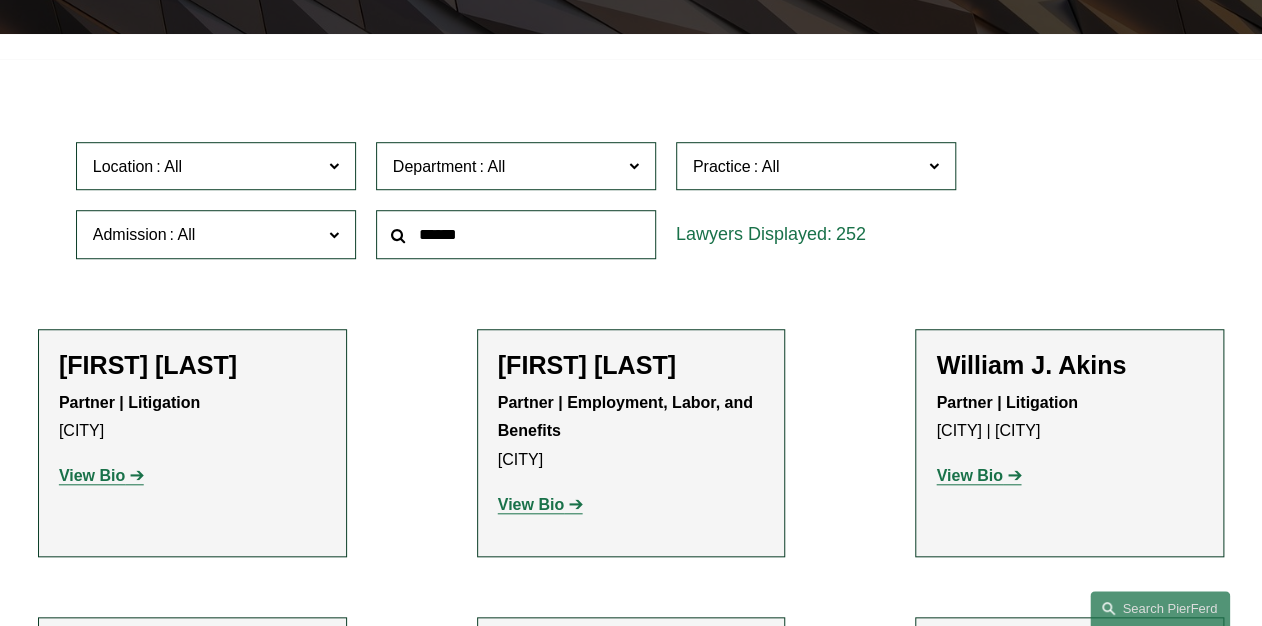 scroll, scrollTop: 480, scrollLeft: 0, axis: vertical 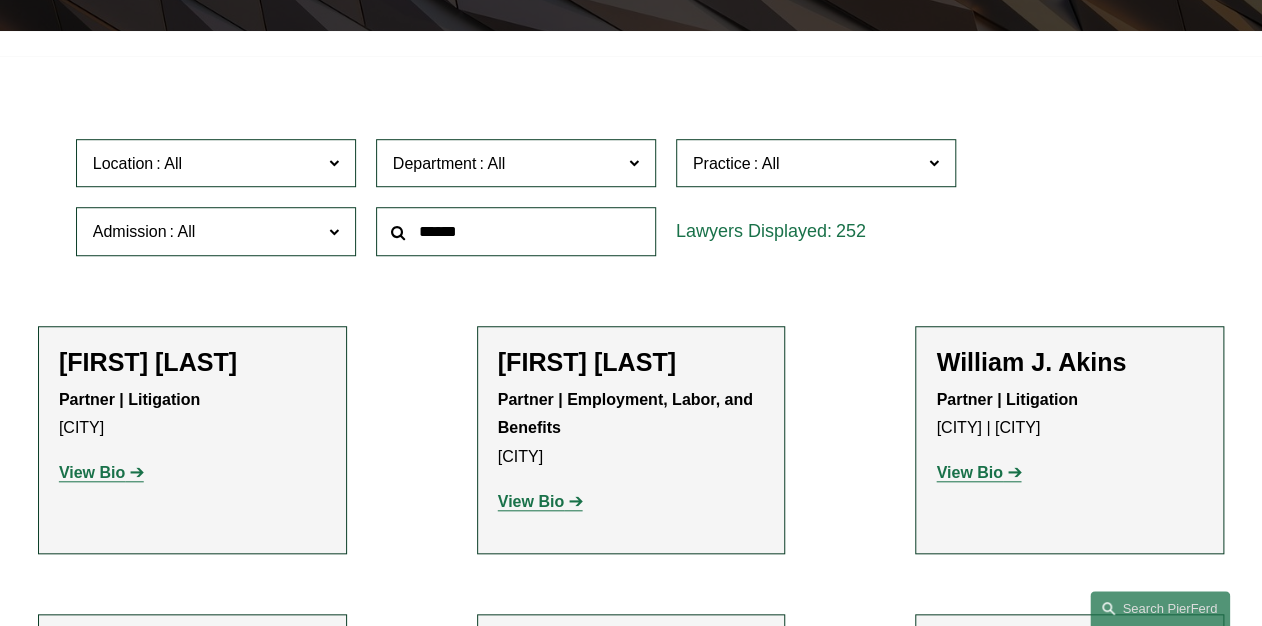 click 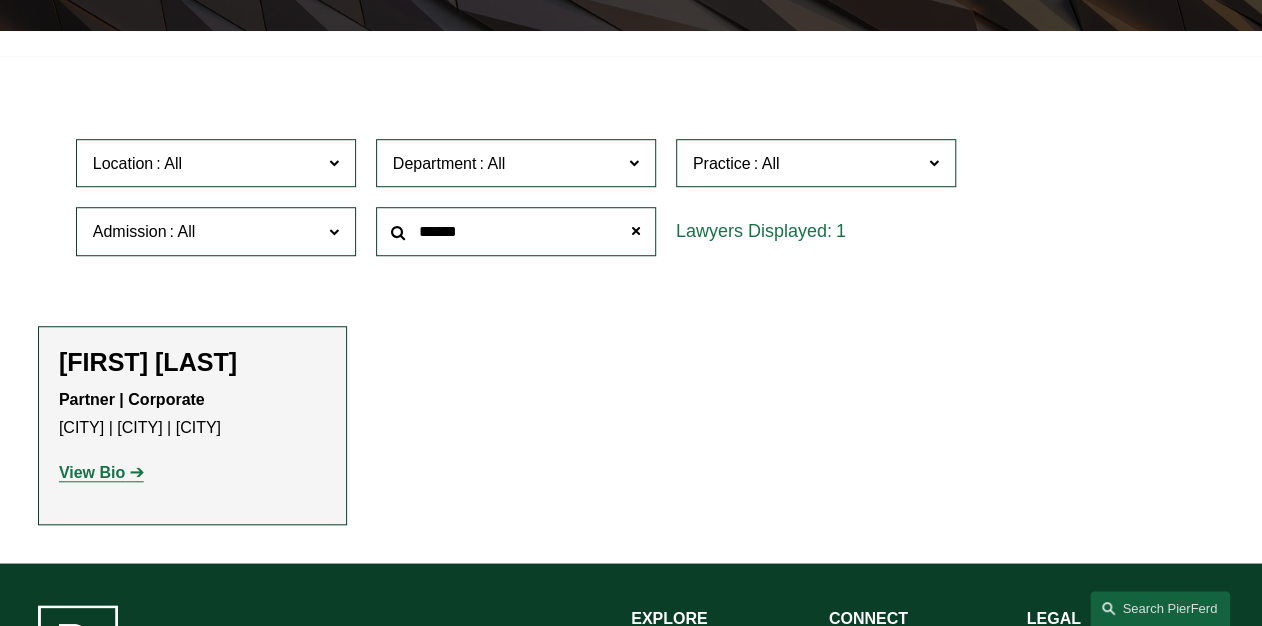 type on "******" 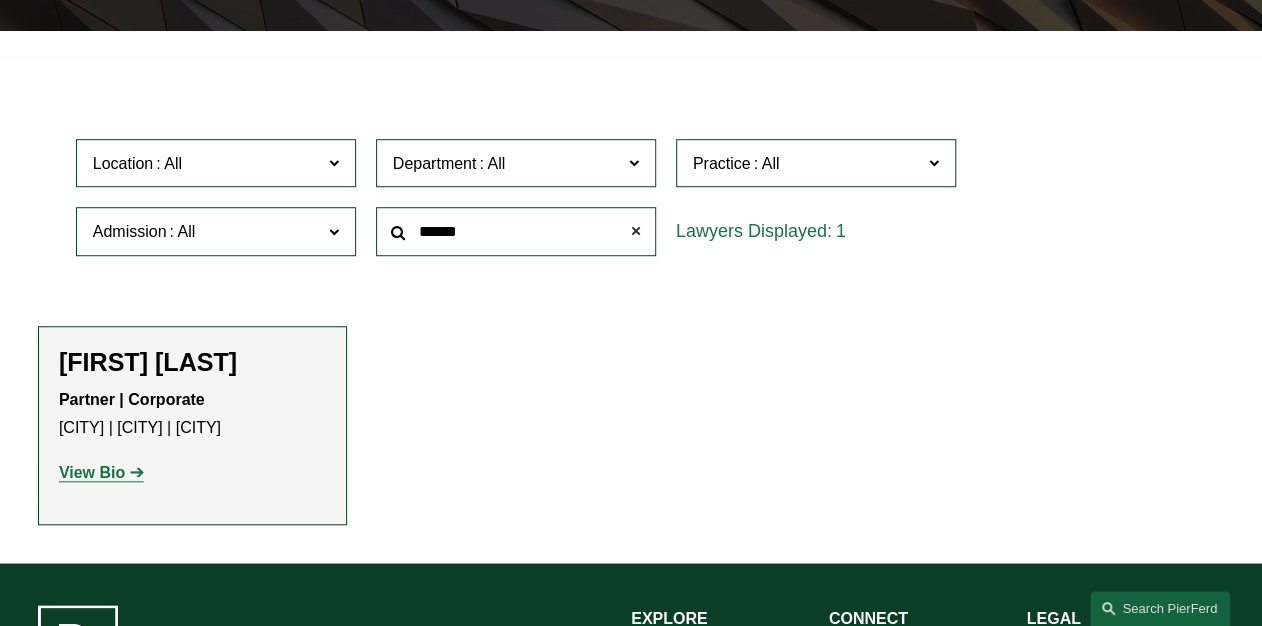 click 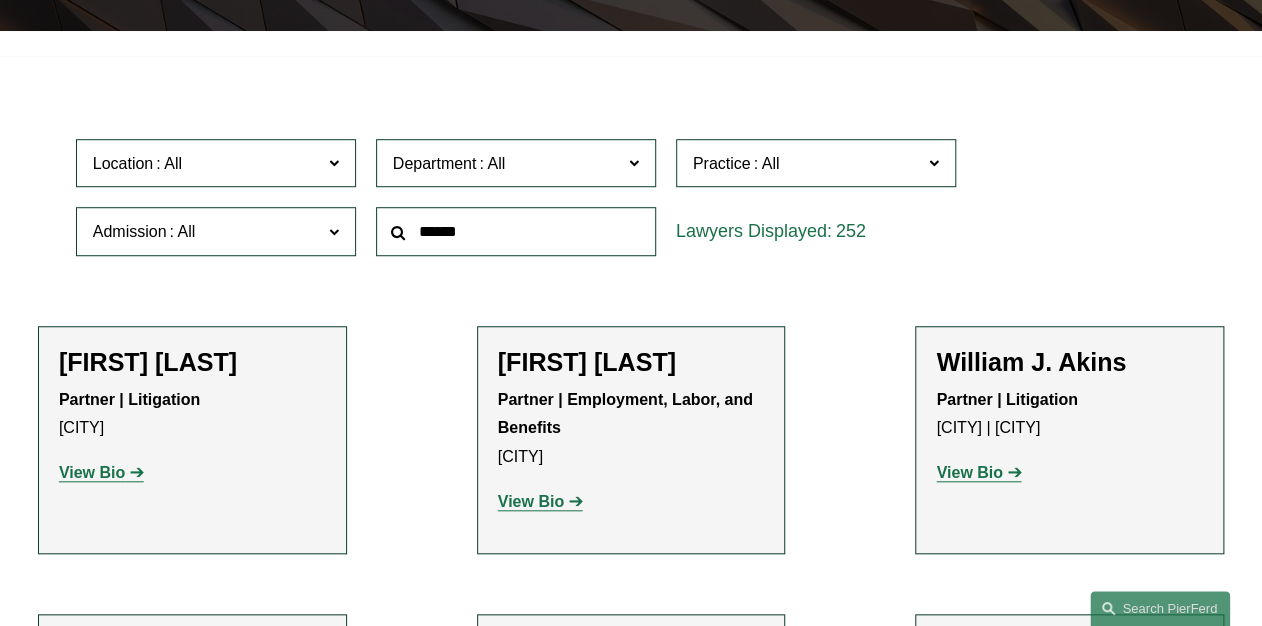 click 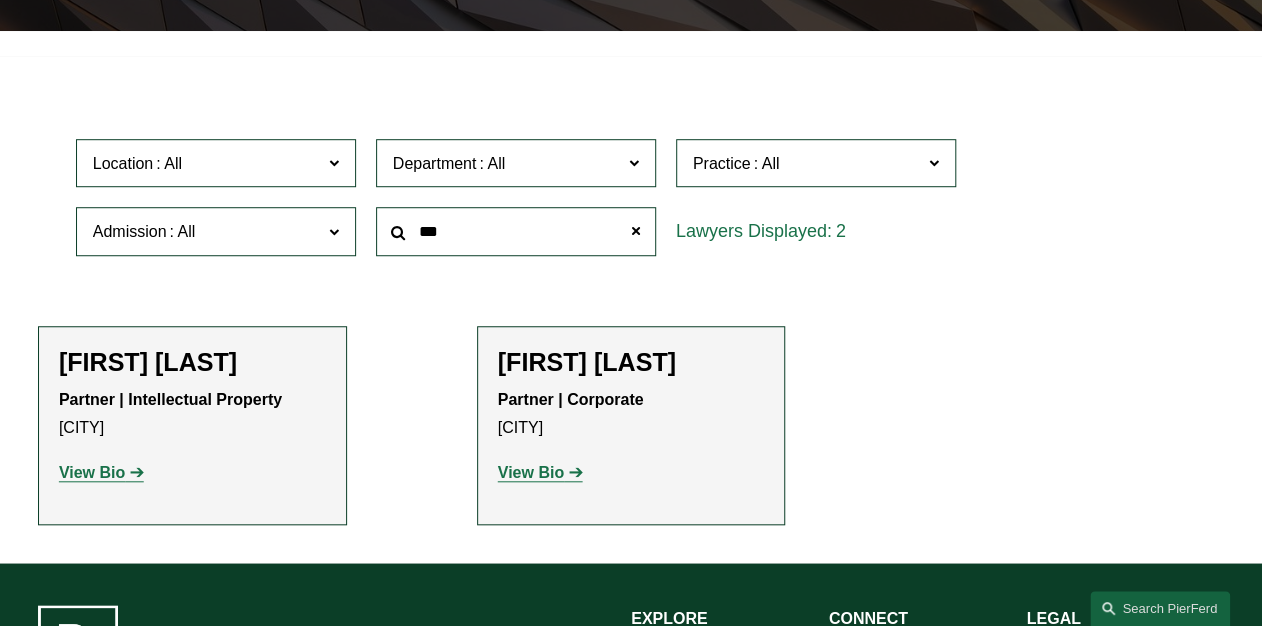 type on "***" 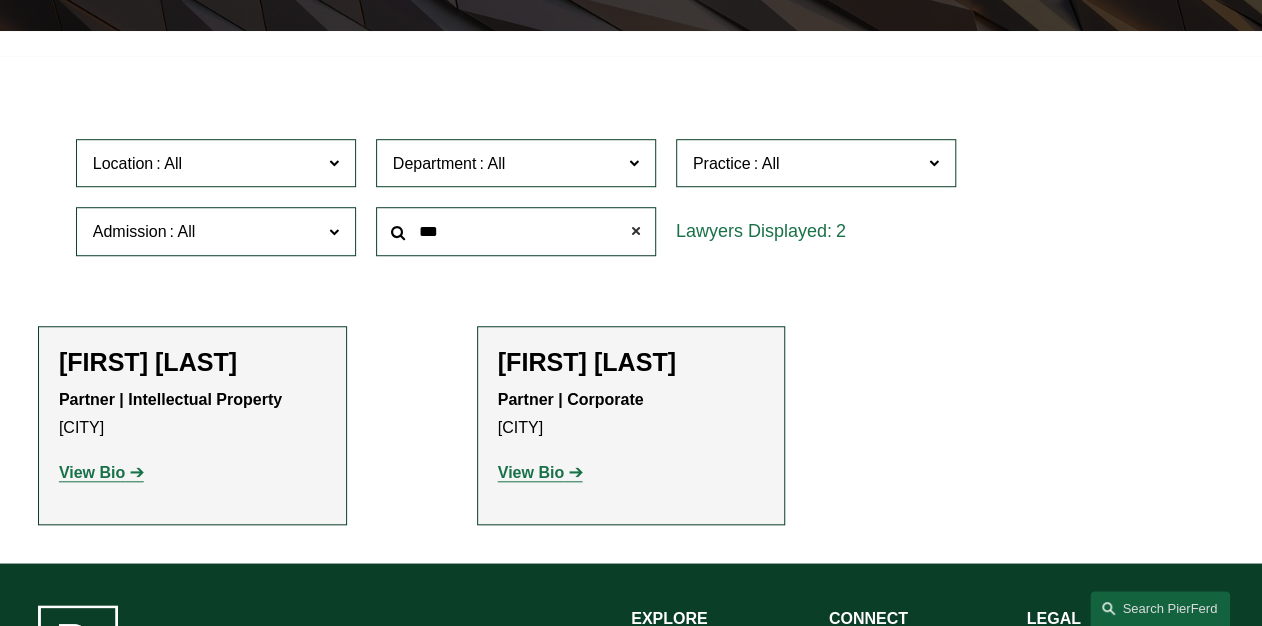 click 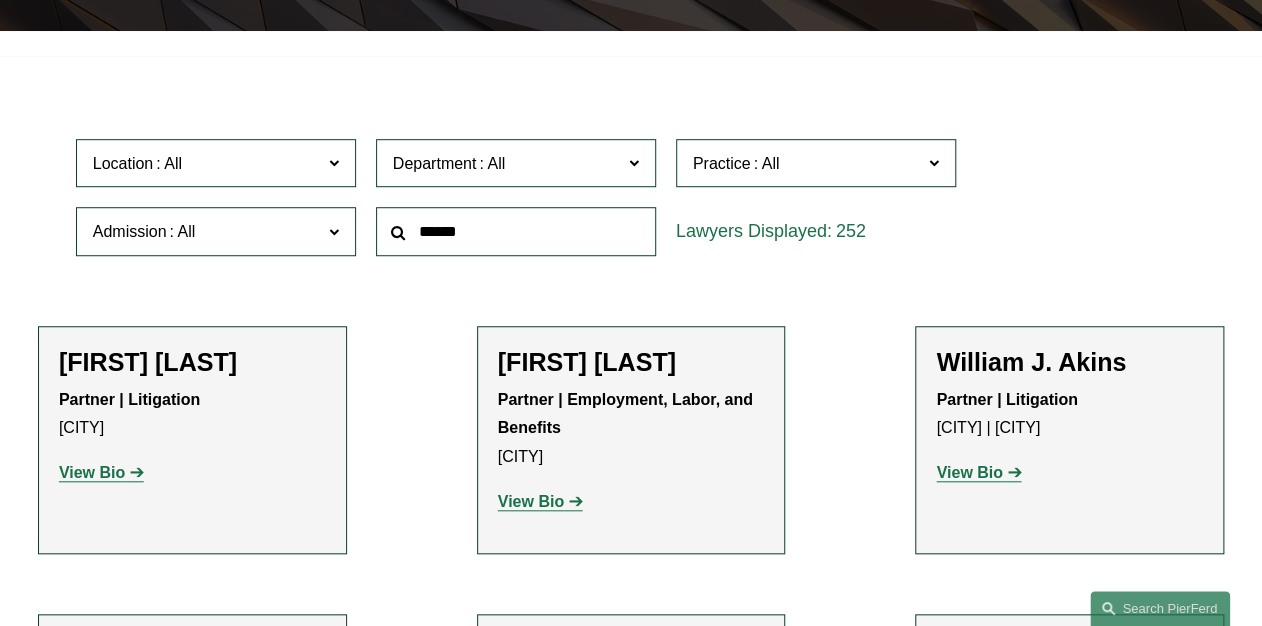 click 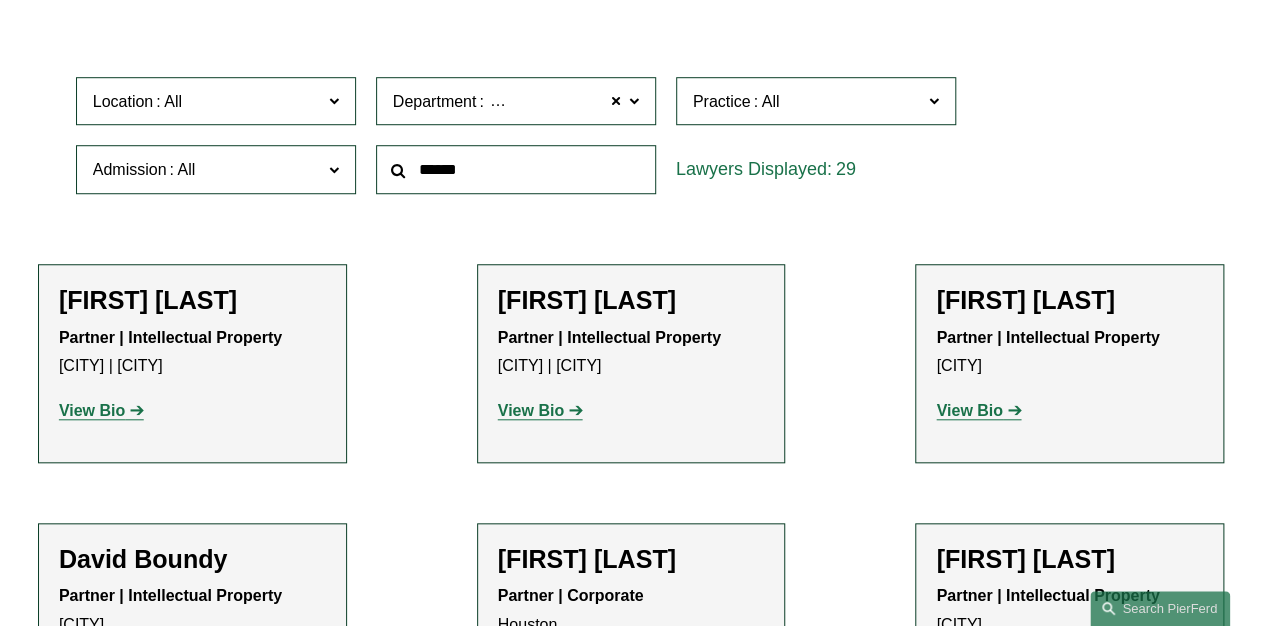 scroll, scrollTop: 622, scrollLeft: 0, axis: vertical 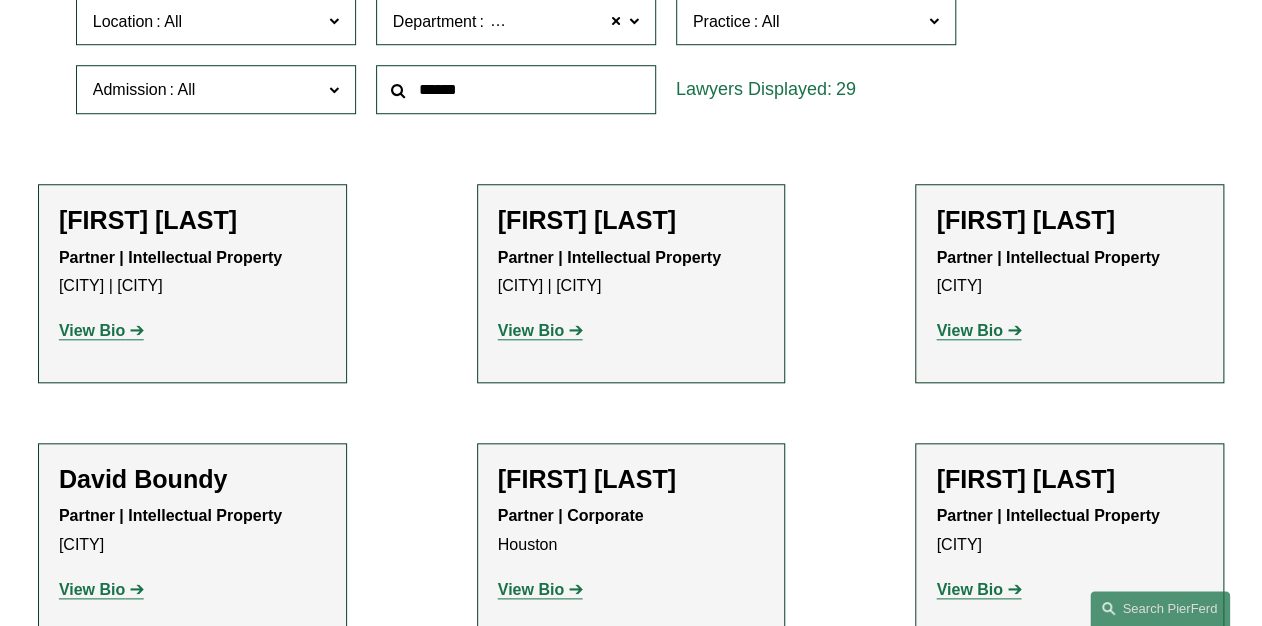 click 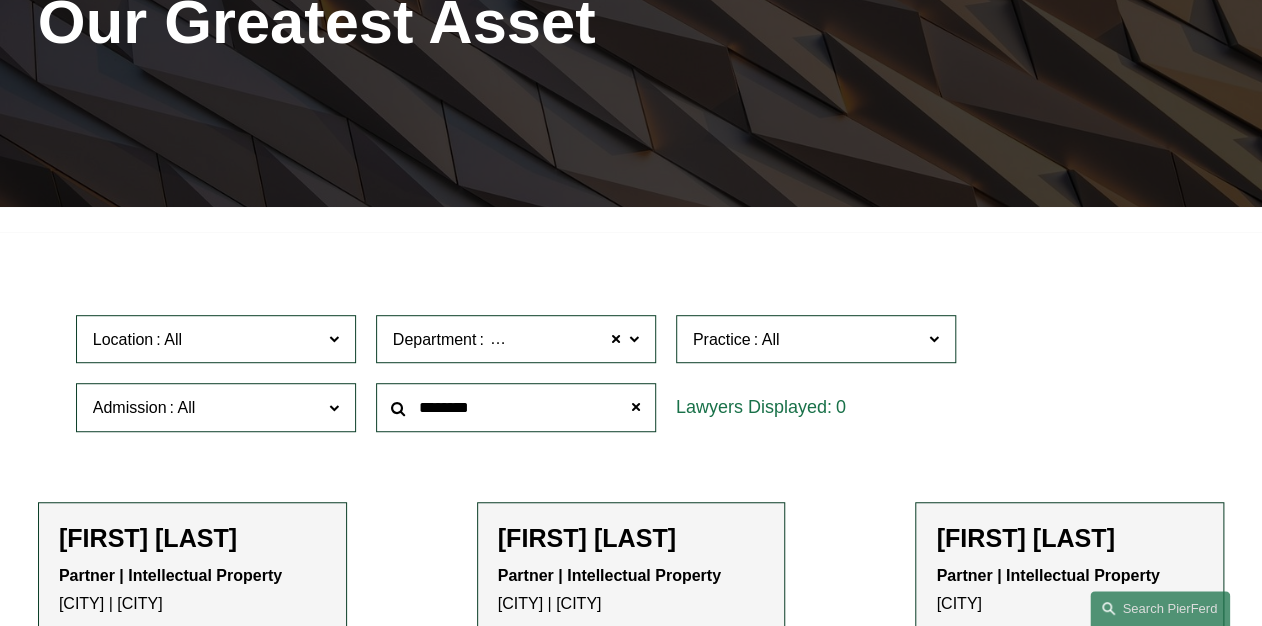scroll, scrollTop: 302, scrollLeft: 0, axis: vertical 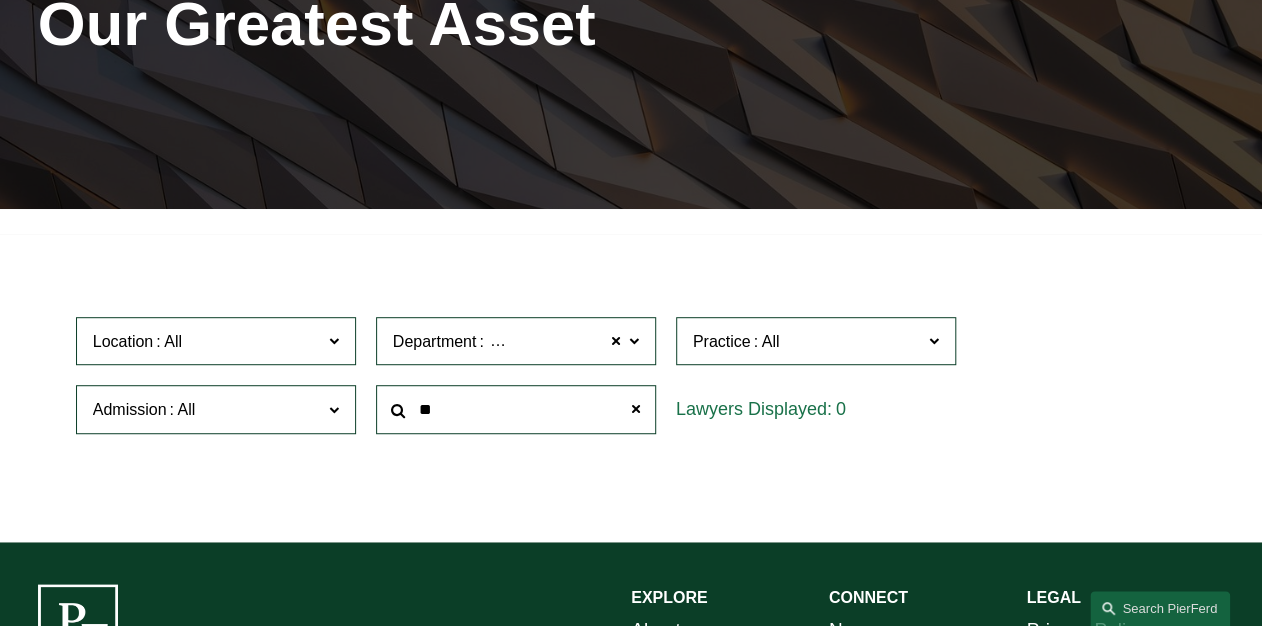 type on "*" 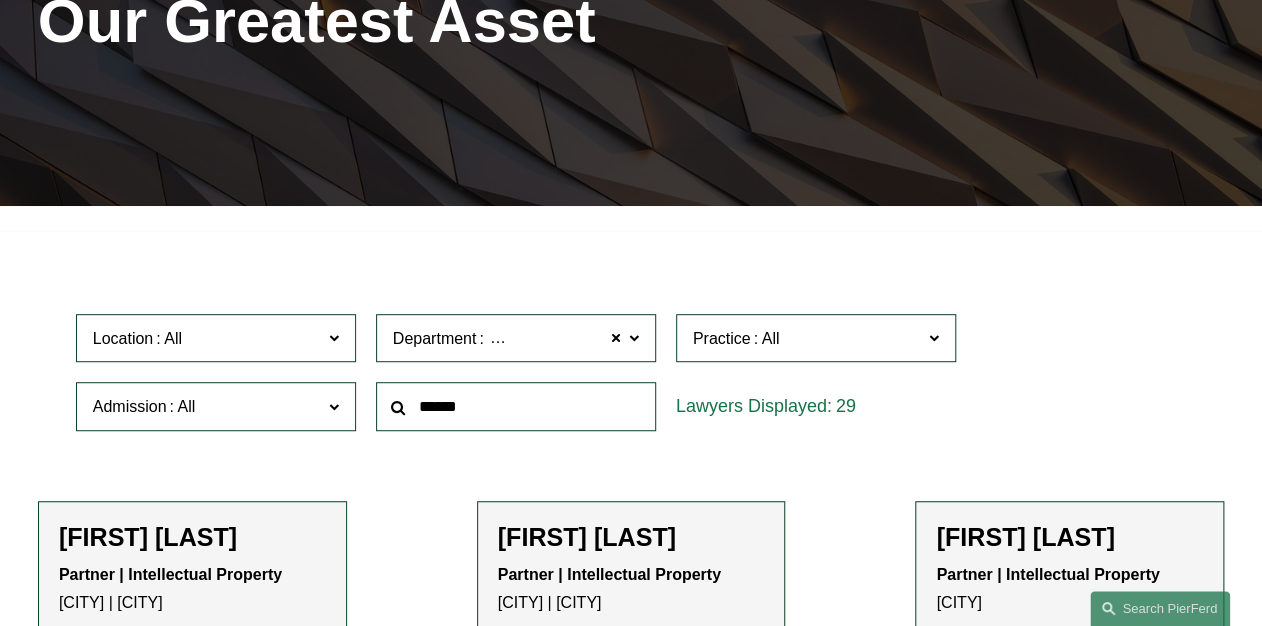 scroll, scrollTop: 302, scrollLeft: 0, axis: vertical 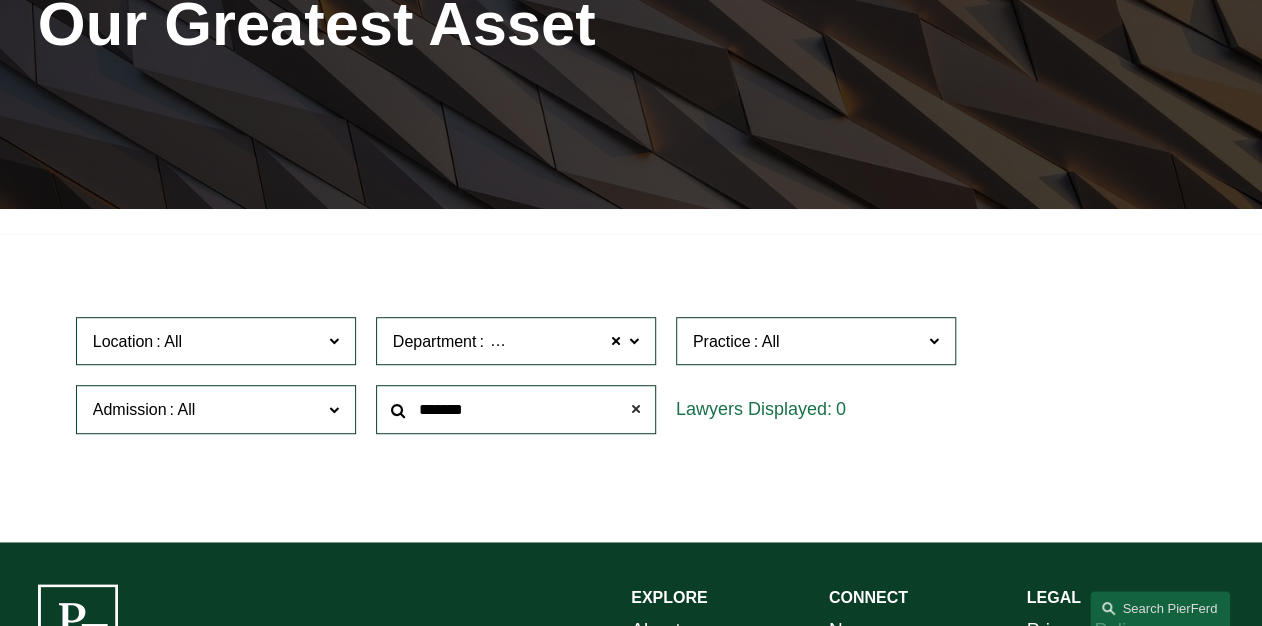 type on "*******" 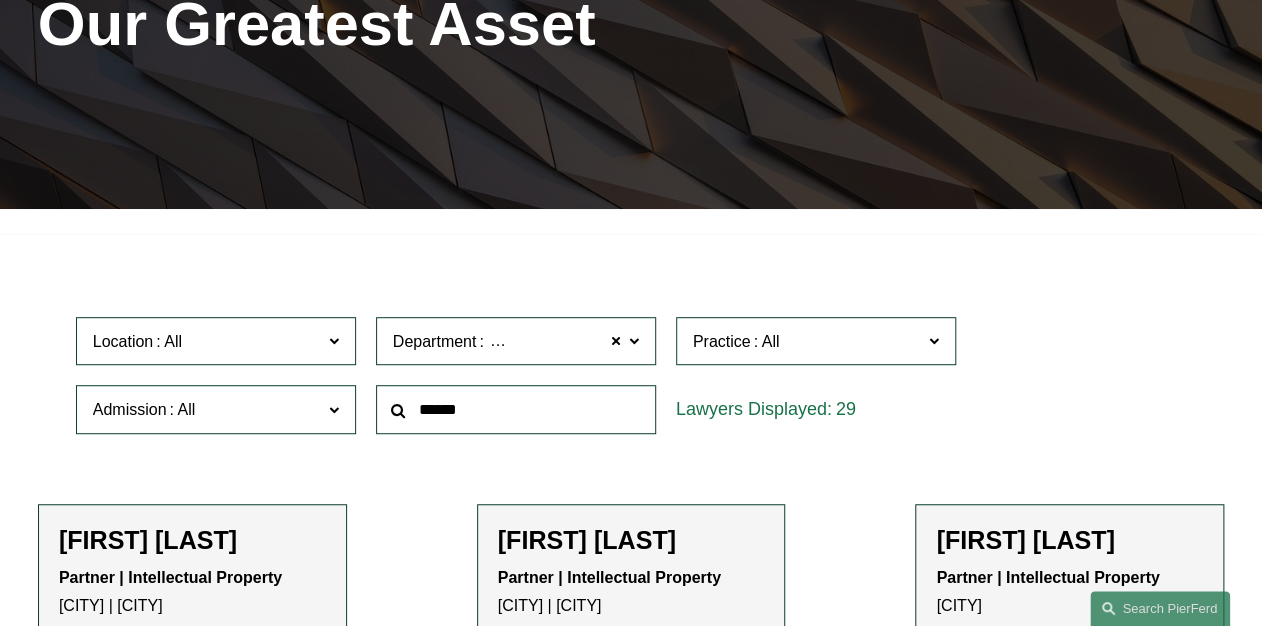 scroll, scrollTop: 222, scrollLeft: 0, axis: vertical 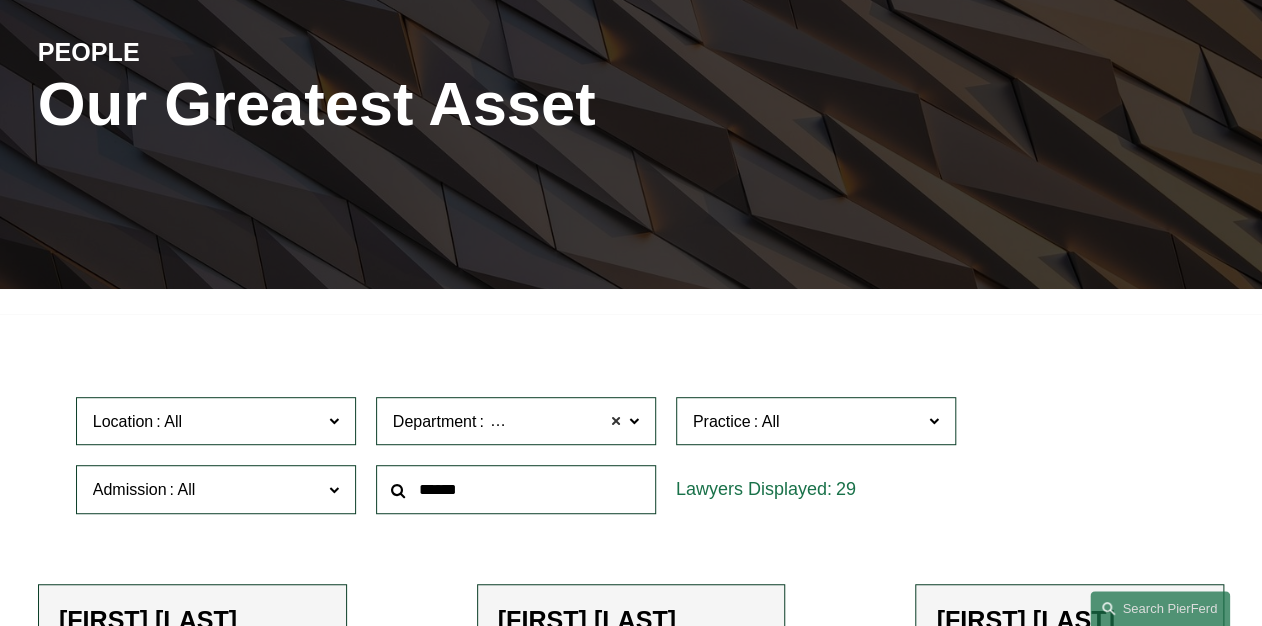 click 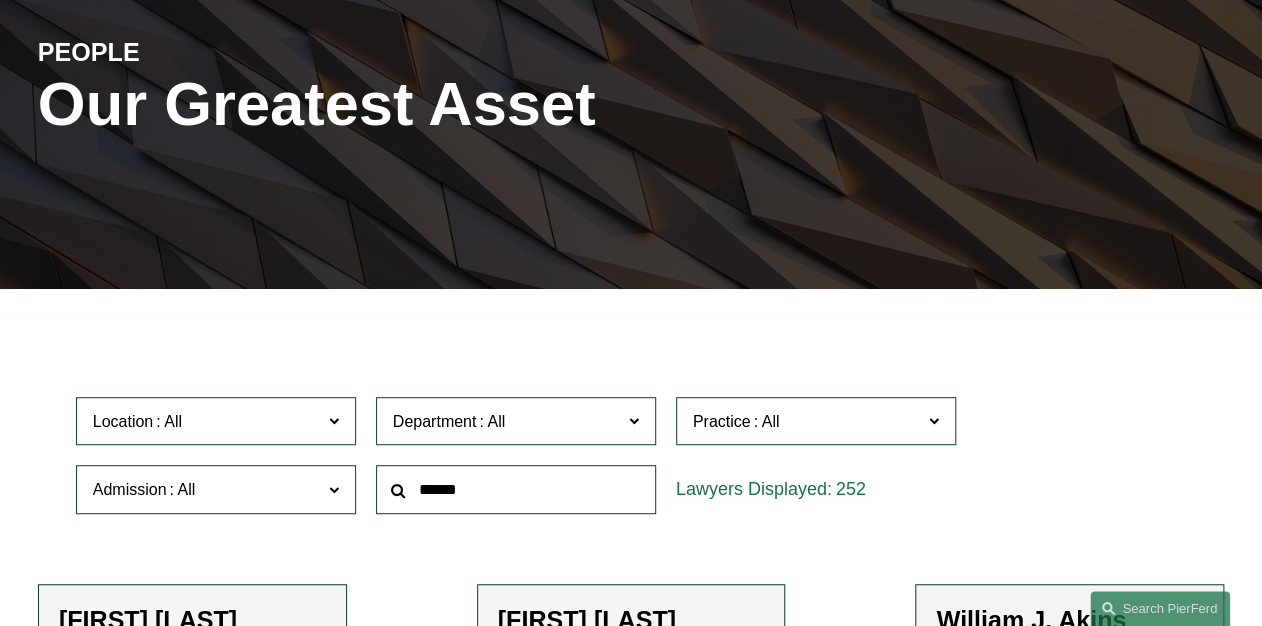 click 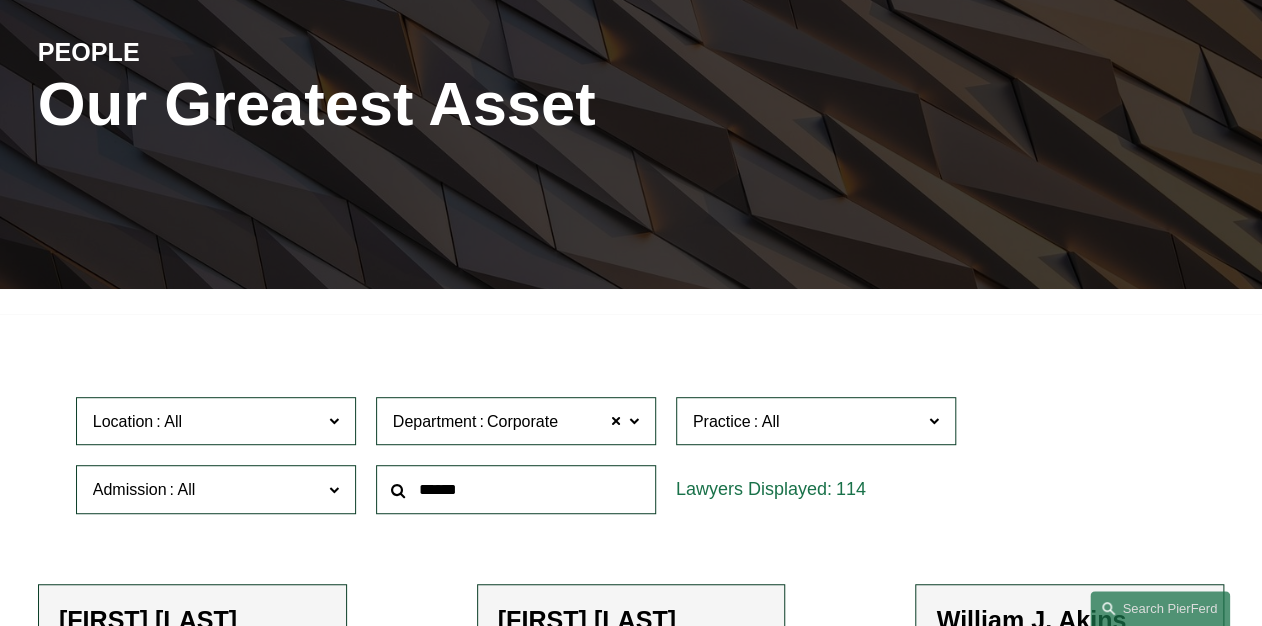 click on "Practice" 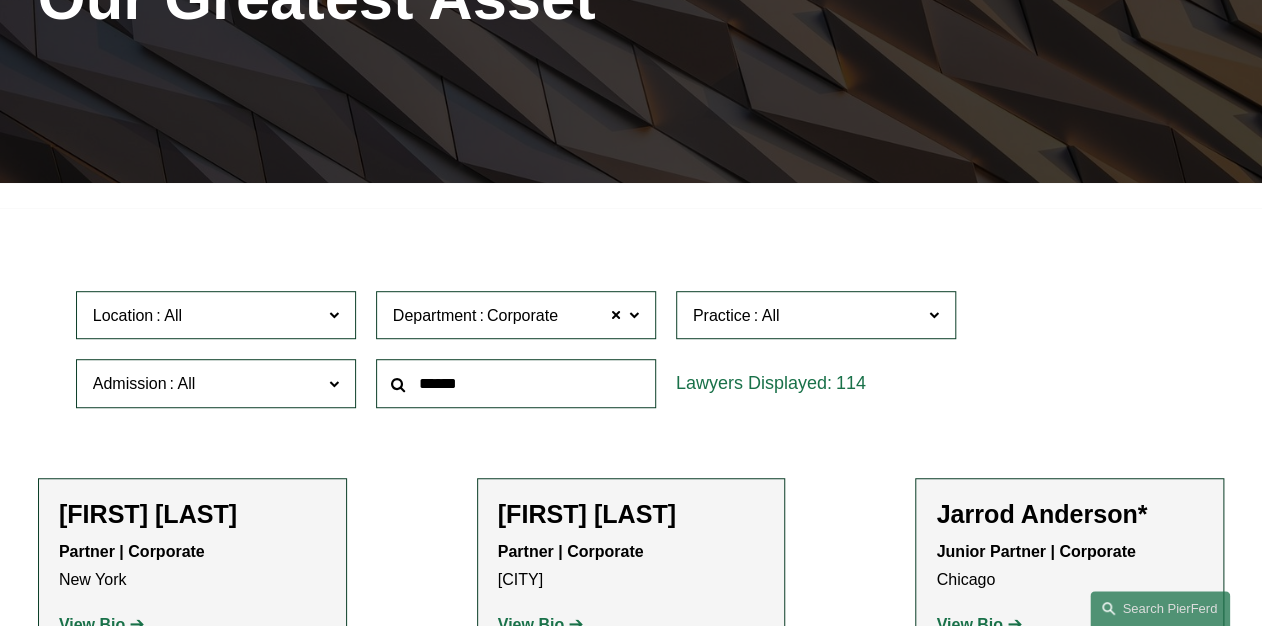scroll, scrollTop: 542, scrollLeft: 0, axis: vertical 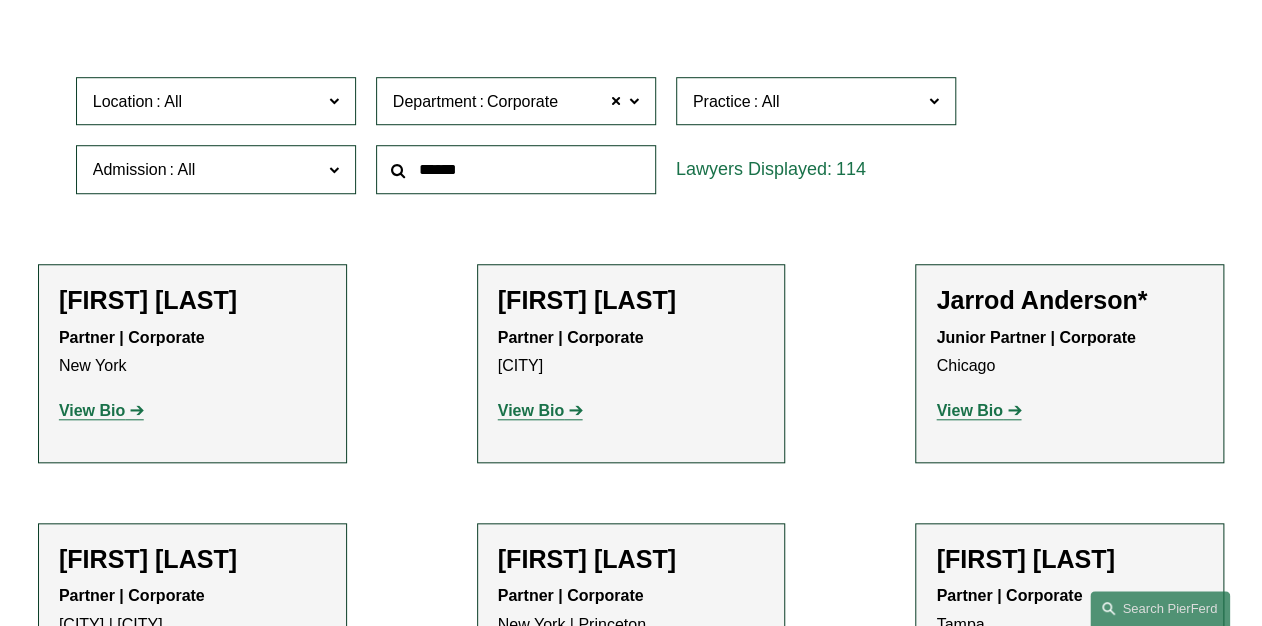 click on "Environmental, Health, and Safety" 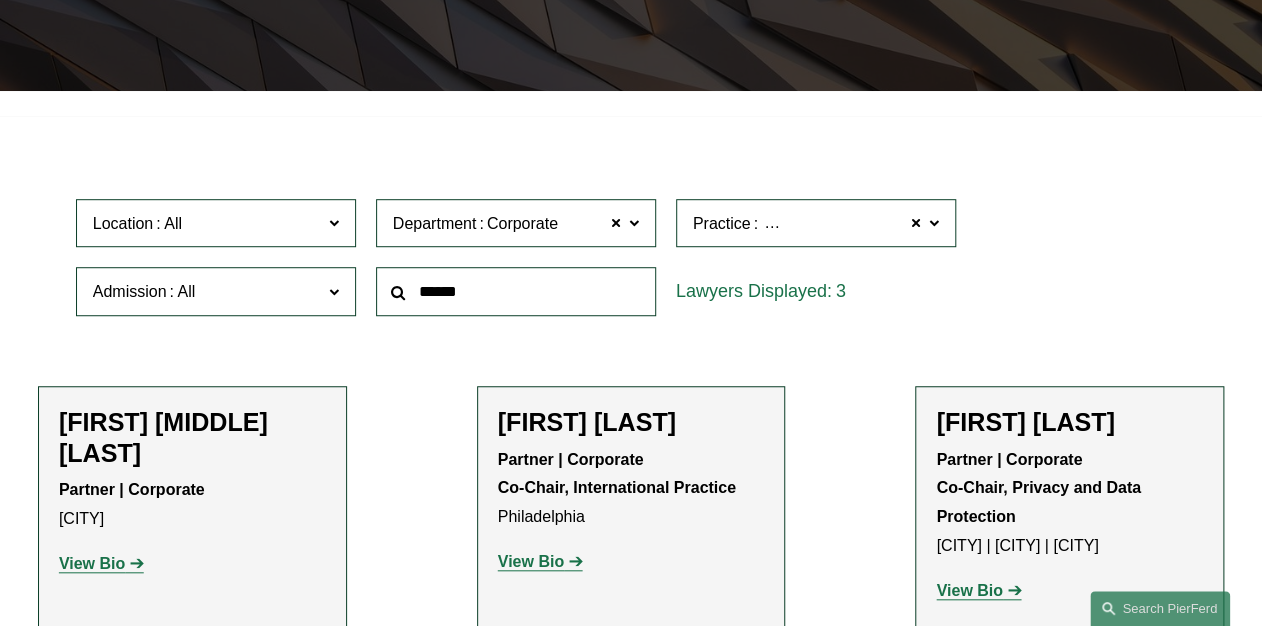 scroll, scrollTop: 542, scrollLeft: 0, axis: vertical 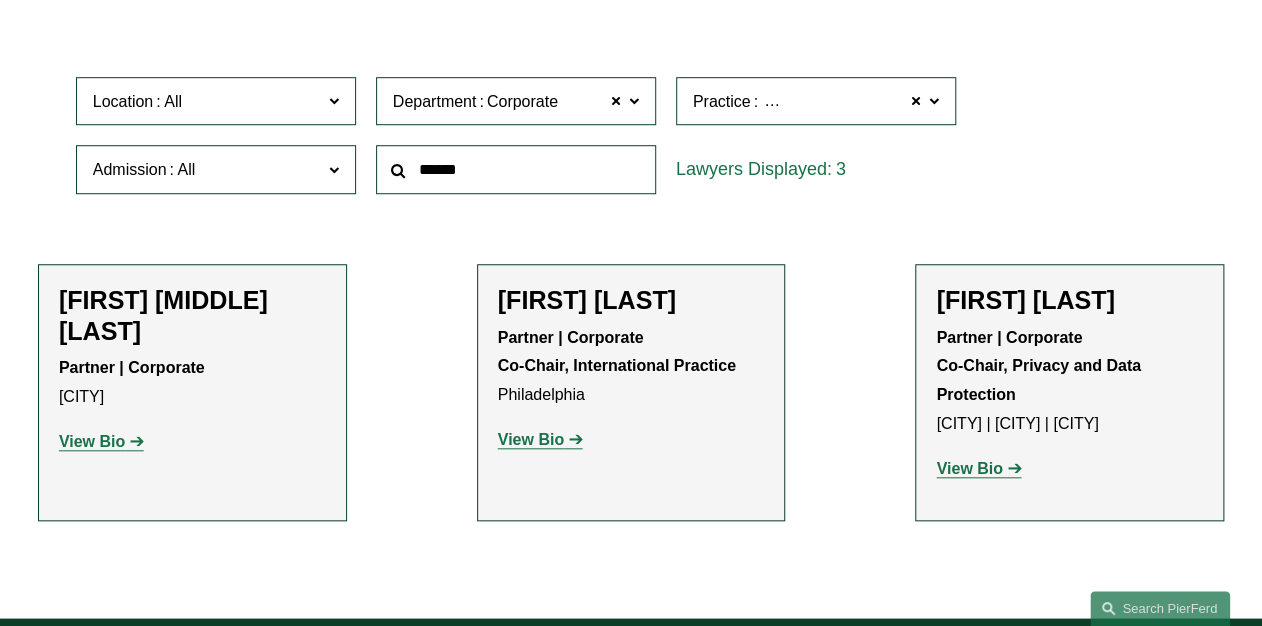 click on "View Bio" 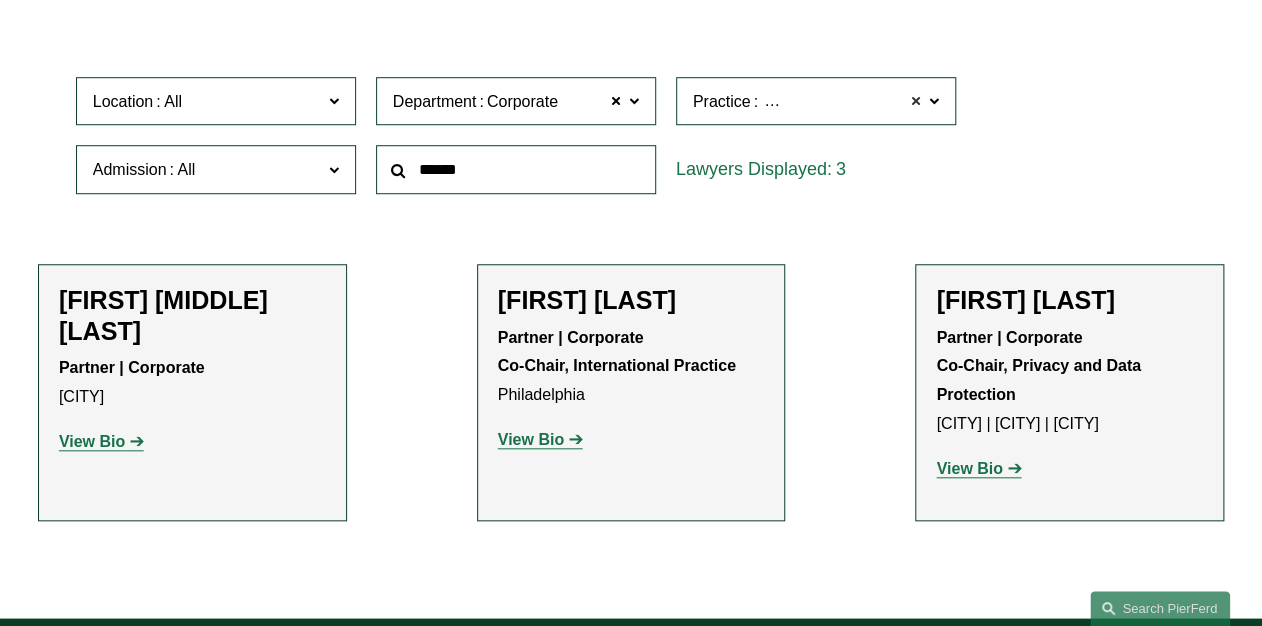 click 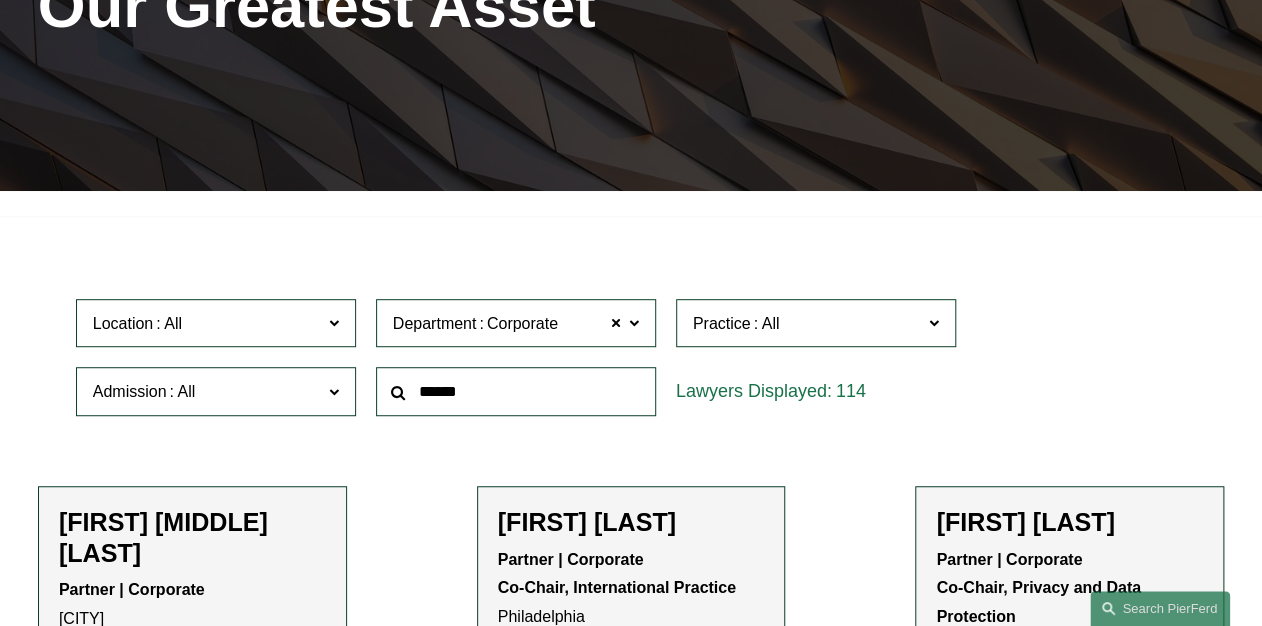 scroll, scrollTop: 302, scrollLeft: 0, axis: vertical 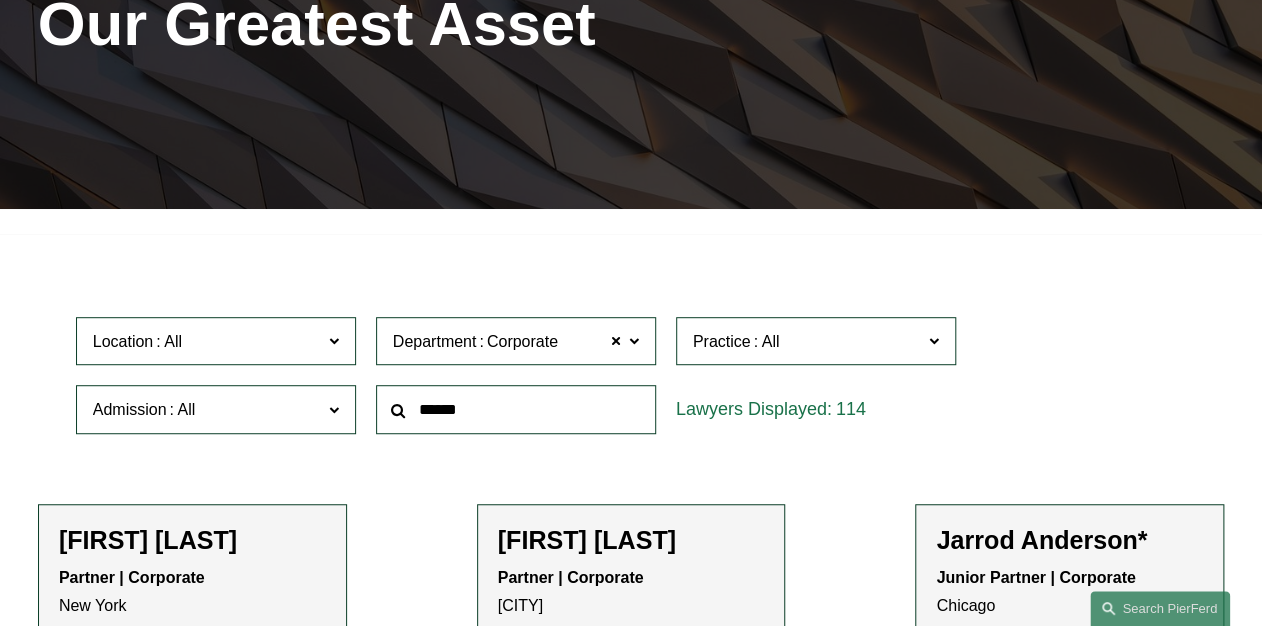 click 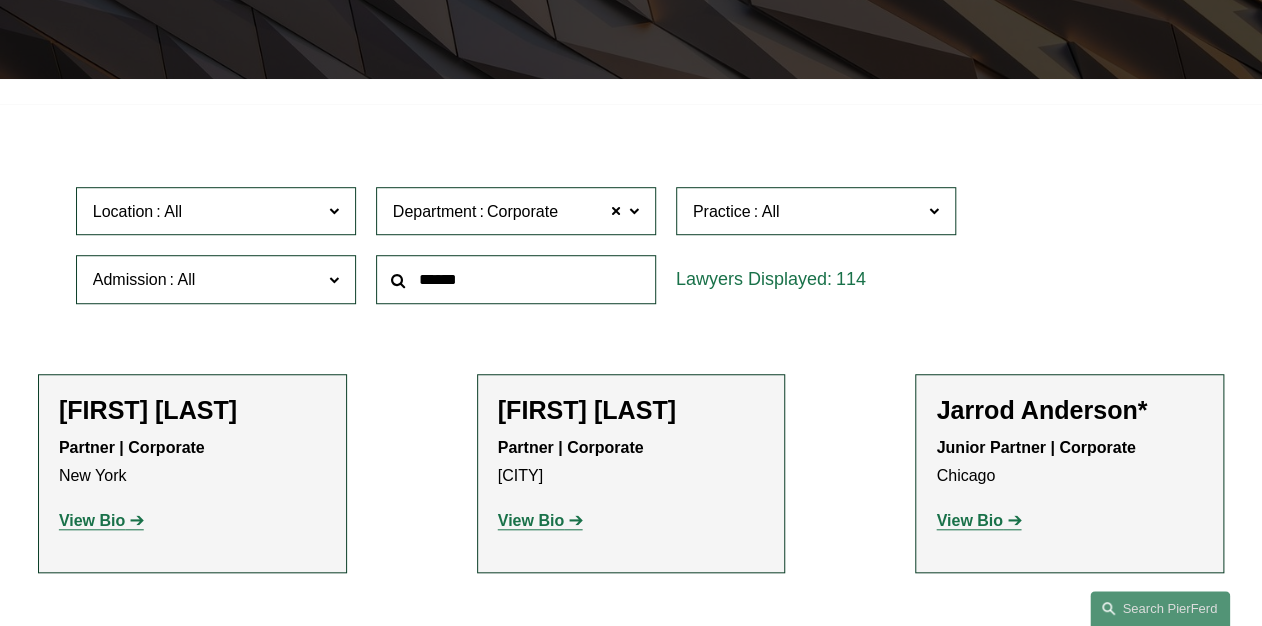 scroll, scrollTop: 462, scrollLeft: 0, axis: vertical 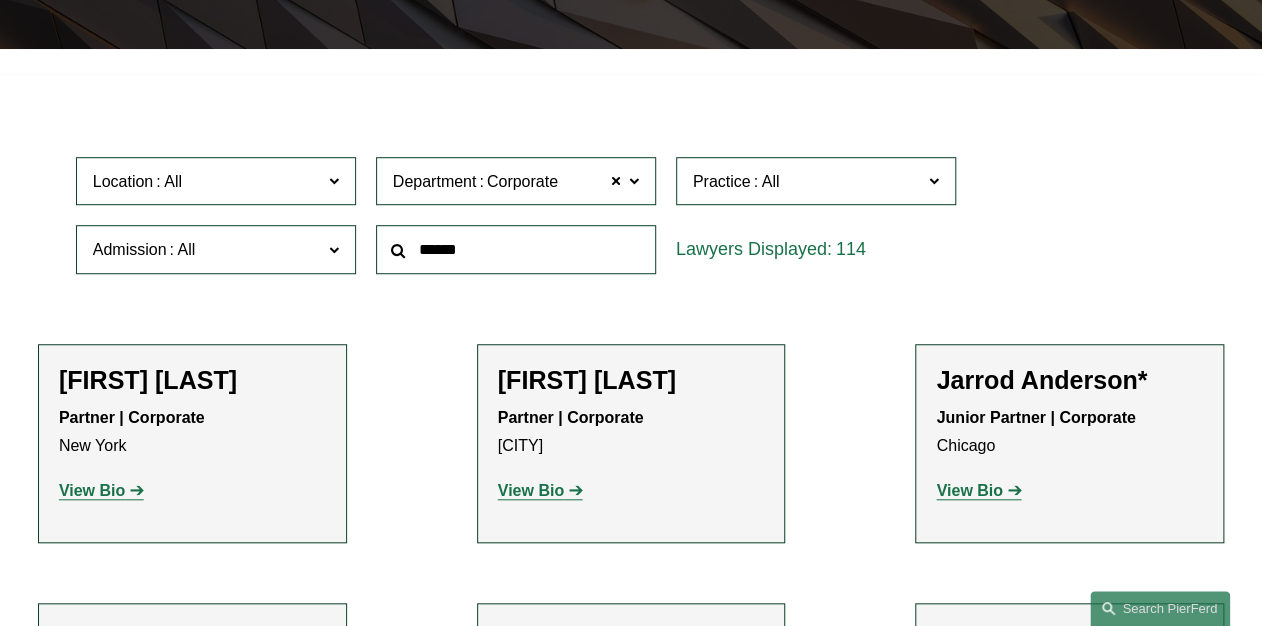 click on "Environmental, Social & Governance (ESG)" 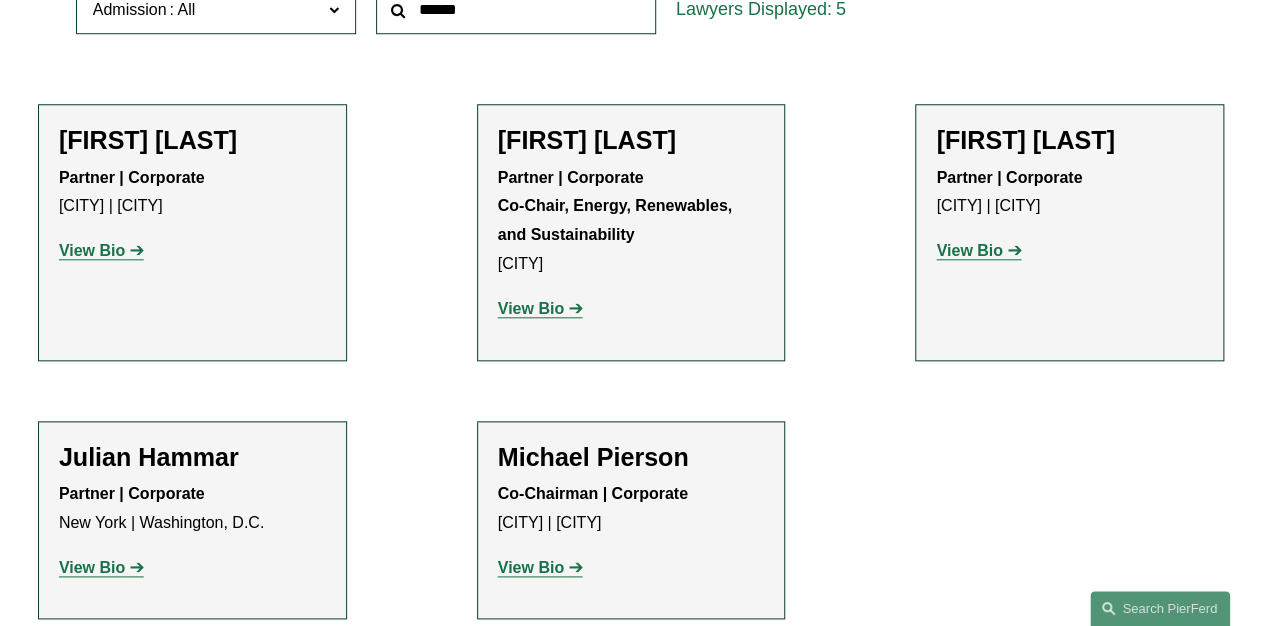 scroll, scrollTop: 782, scrollLeft: 0, axis: vertical 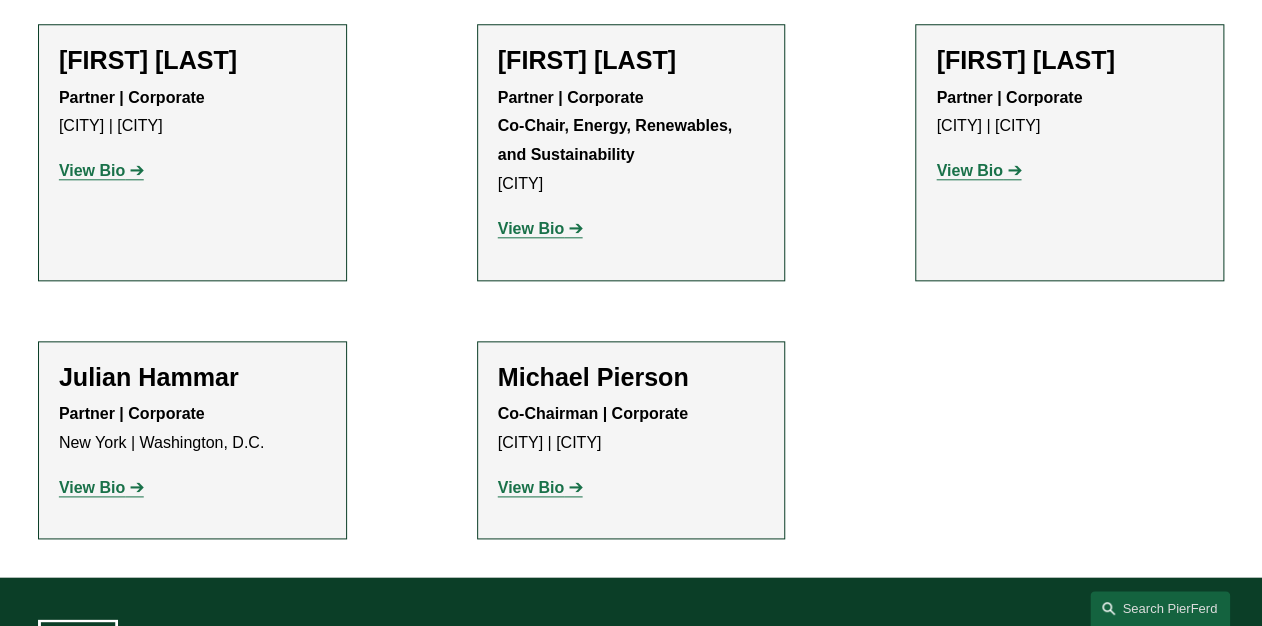 click on "View Bio" 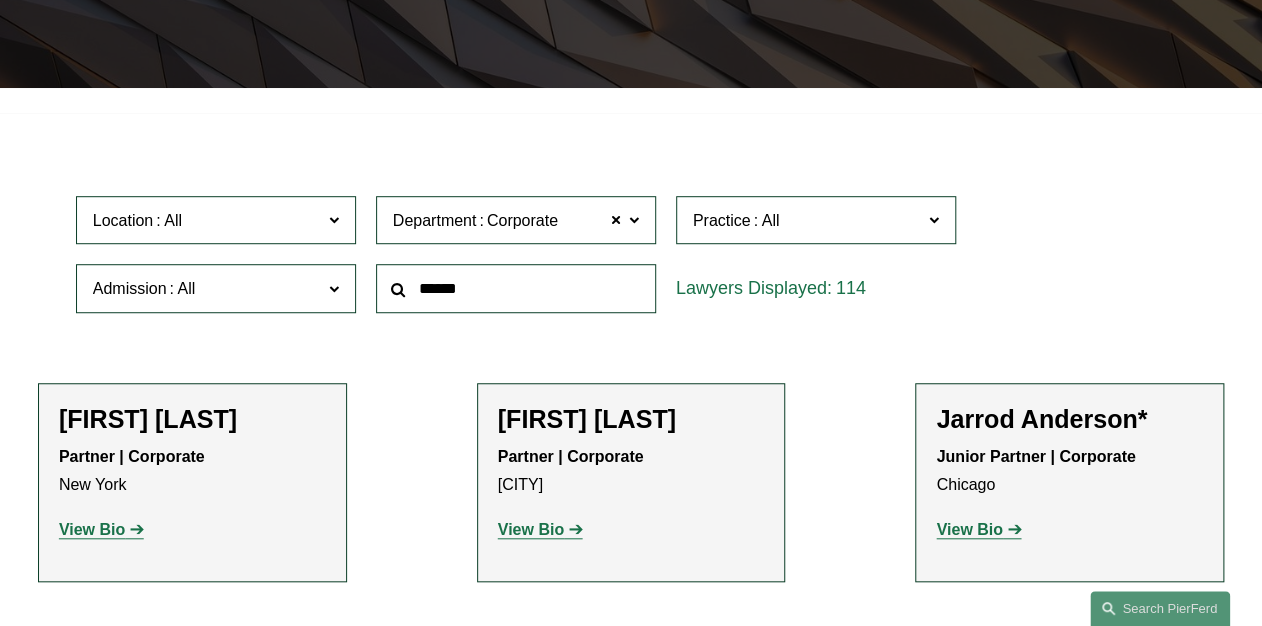 scroll, scrollTop: 462, scrollLeft: 0, axis: vertical 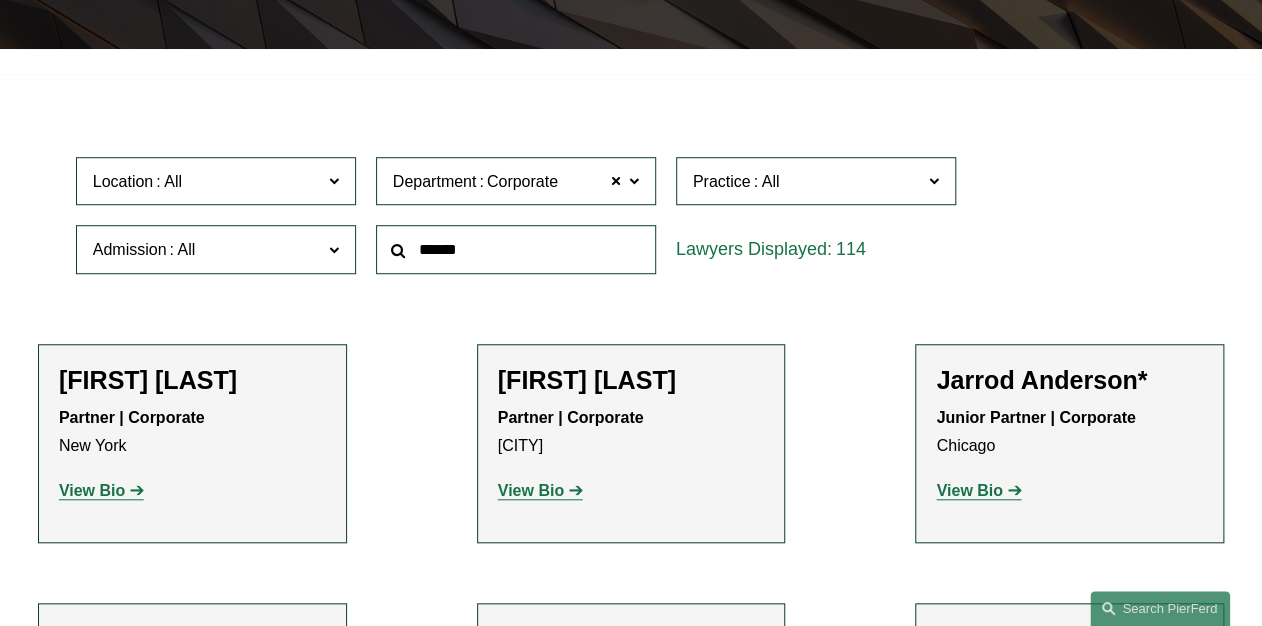 click on "Practice" 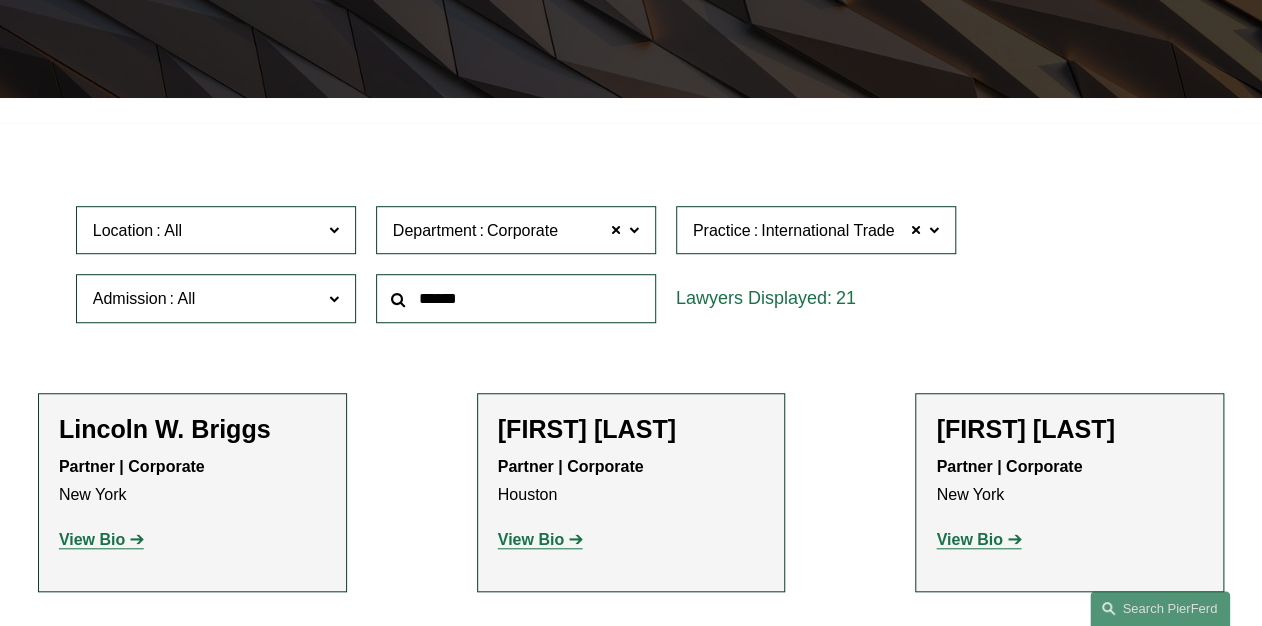 scroll, scrollTop: 382, scrollLeft: 0, axis: vertical 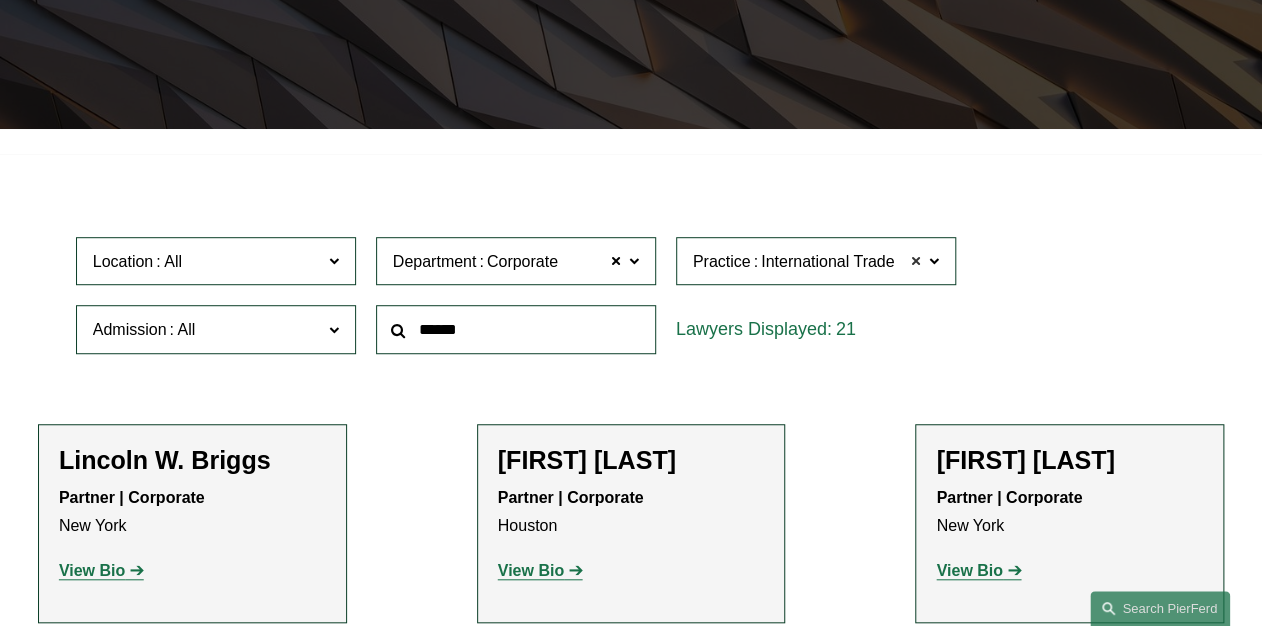 click 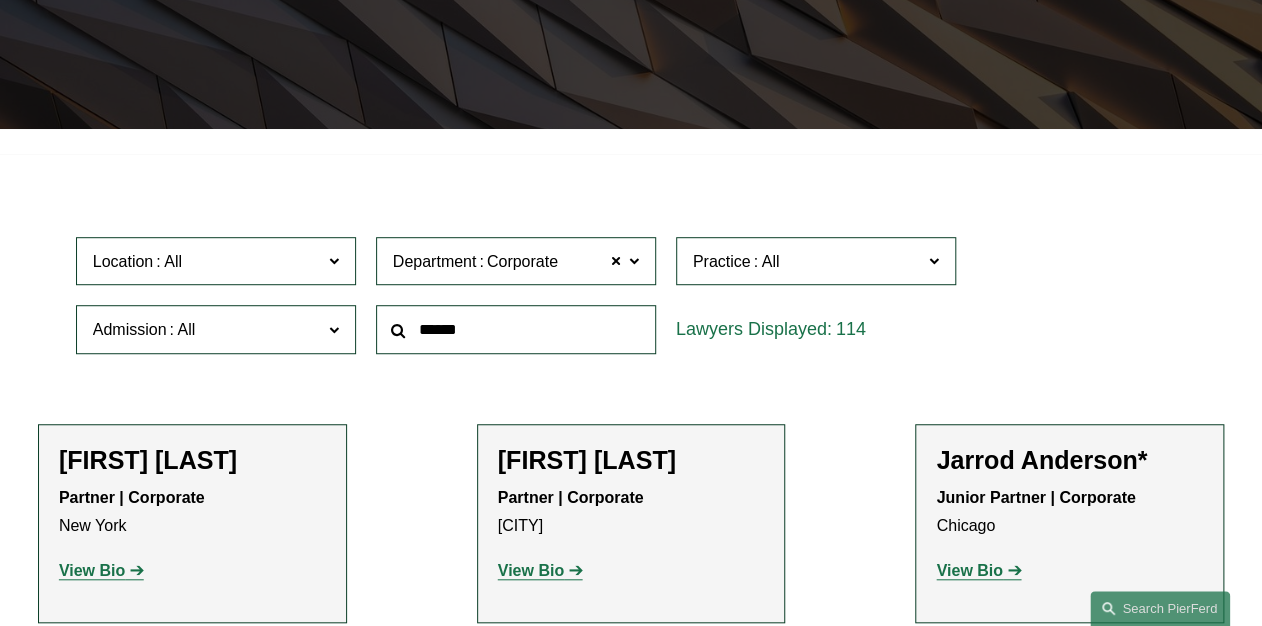 click 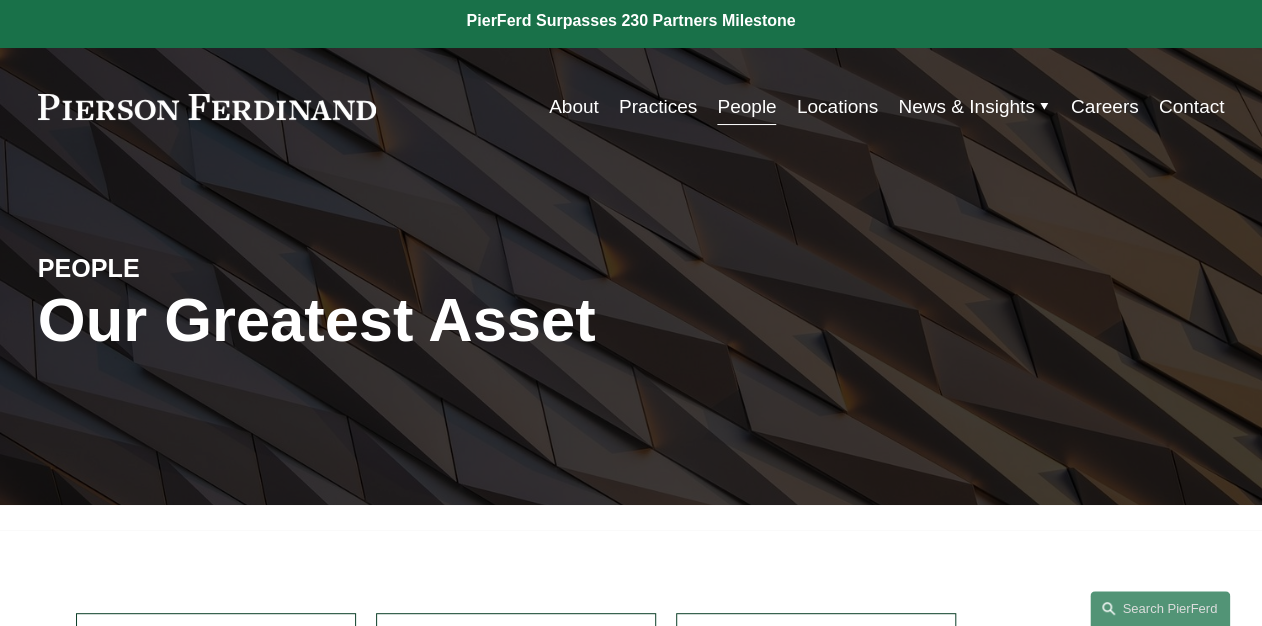 scroll, scrollTop: 0, scrollLeft: 0, axis: both 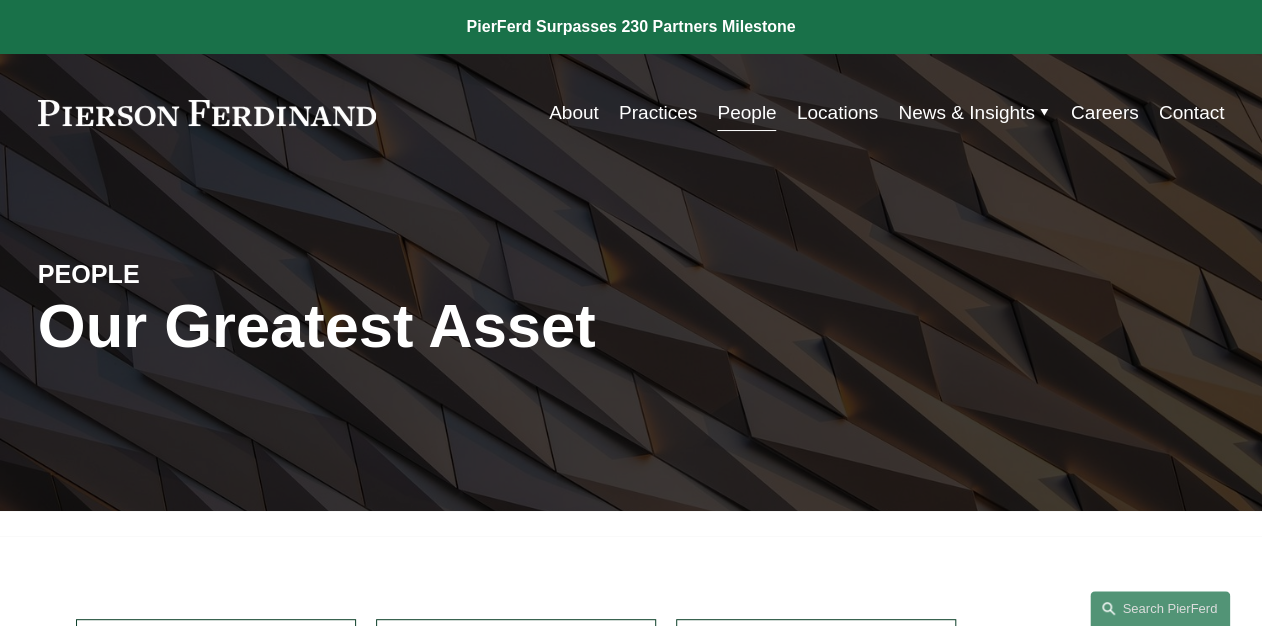 type on "*****" 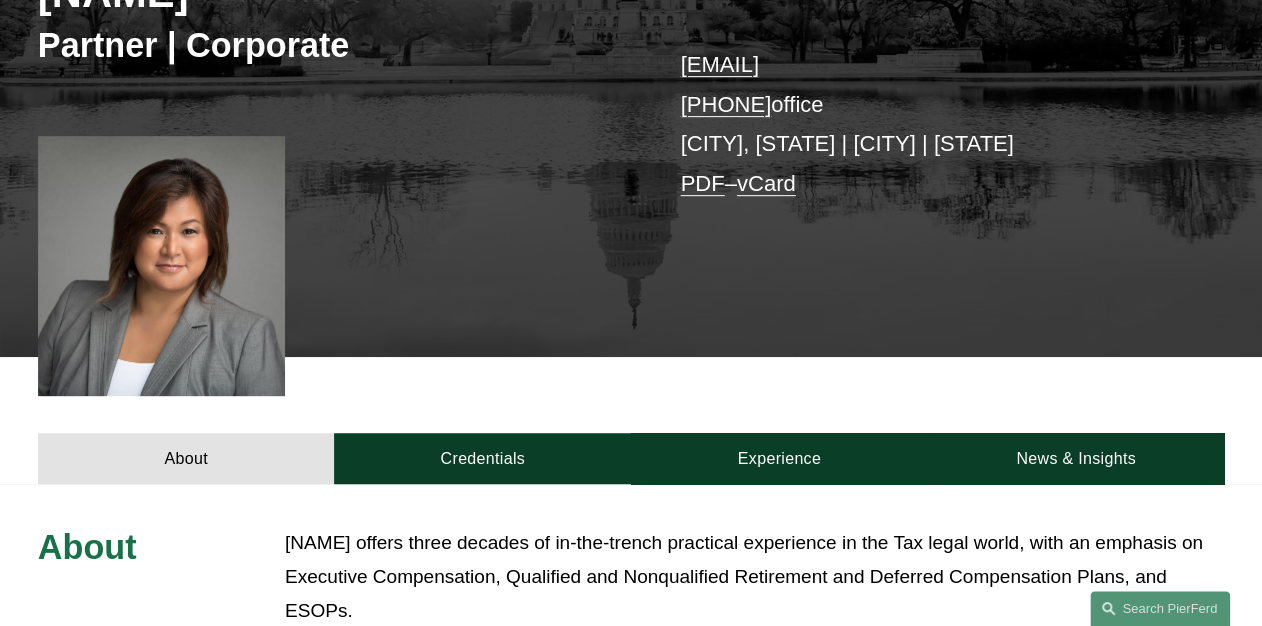 scroll, scrollTop: 320, scrollLeft: 0, axis: vertical 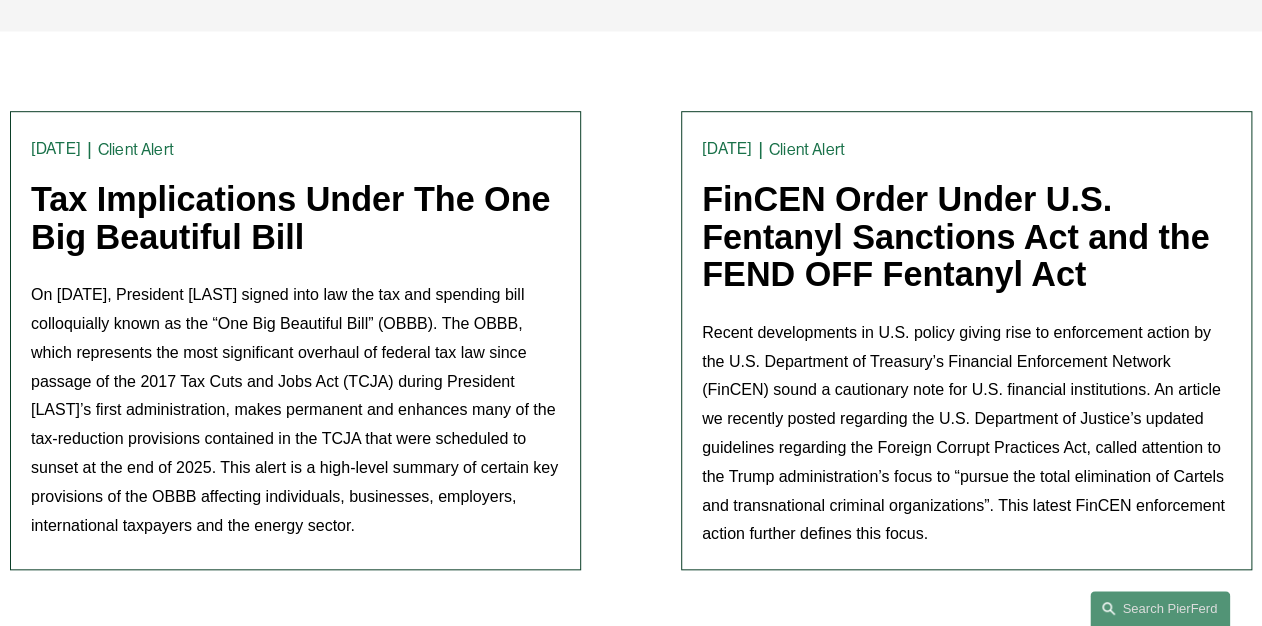click on "FinCEN Order Under U.S. Fentanyl Sanctions Act and the FEND OFF Fentanyl Act" at bounding box center (955, 236) 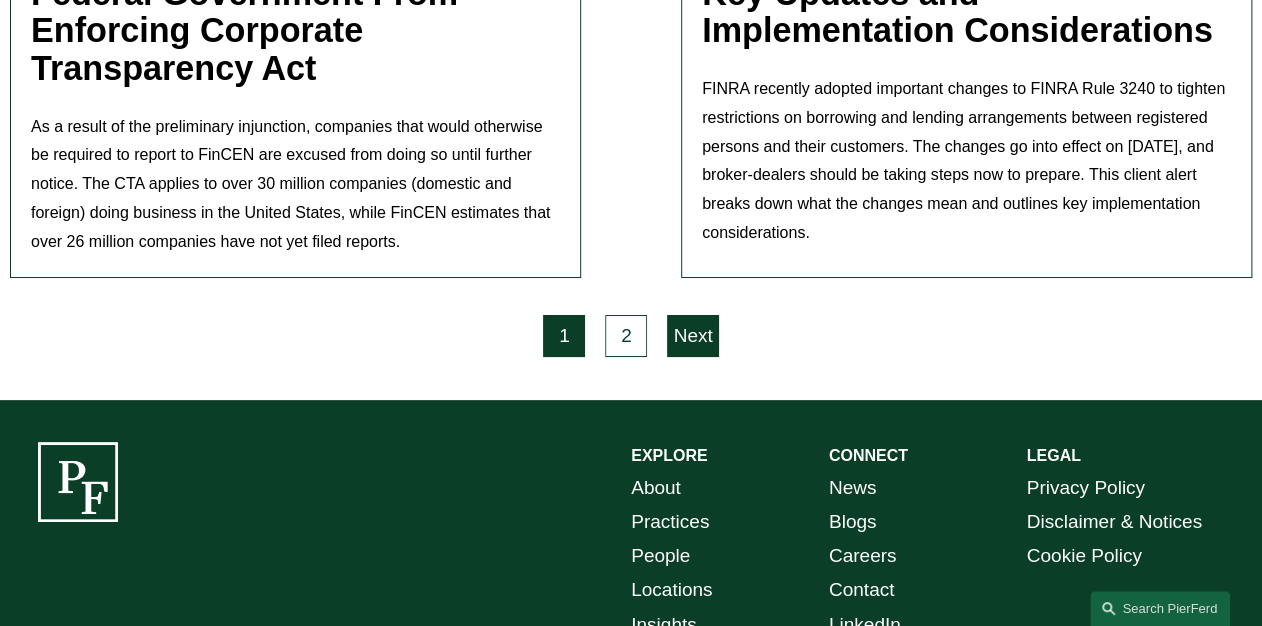 scroll, scrollTop: 6160, scrollLeft: 0, axis: vertical 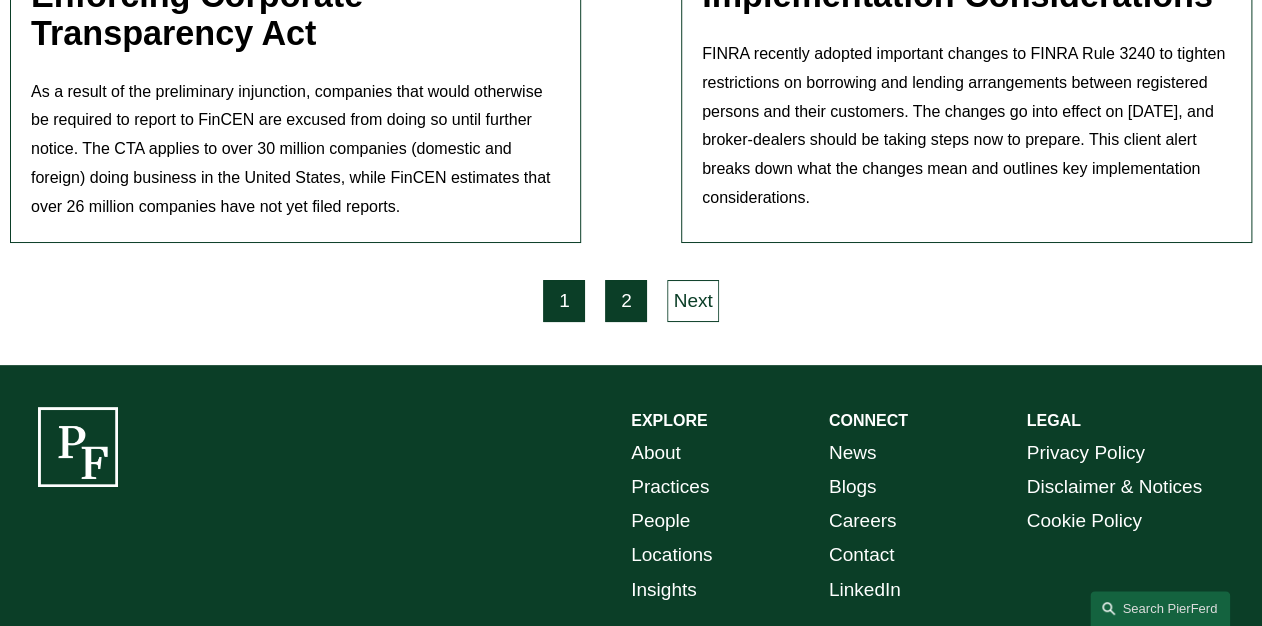 click on "2" at bounding box center (626, 301) 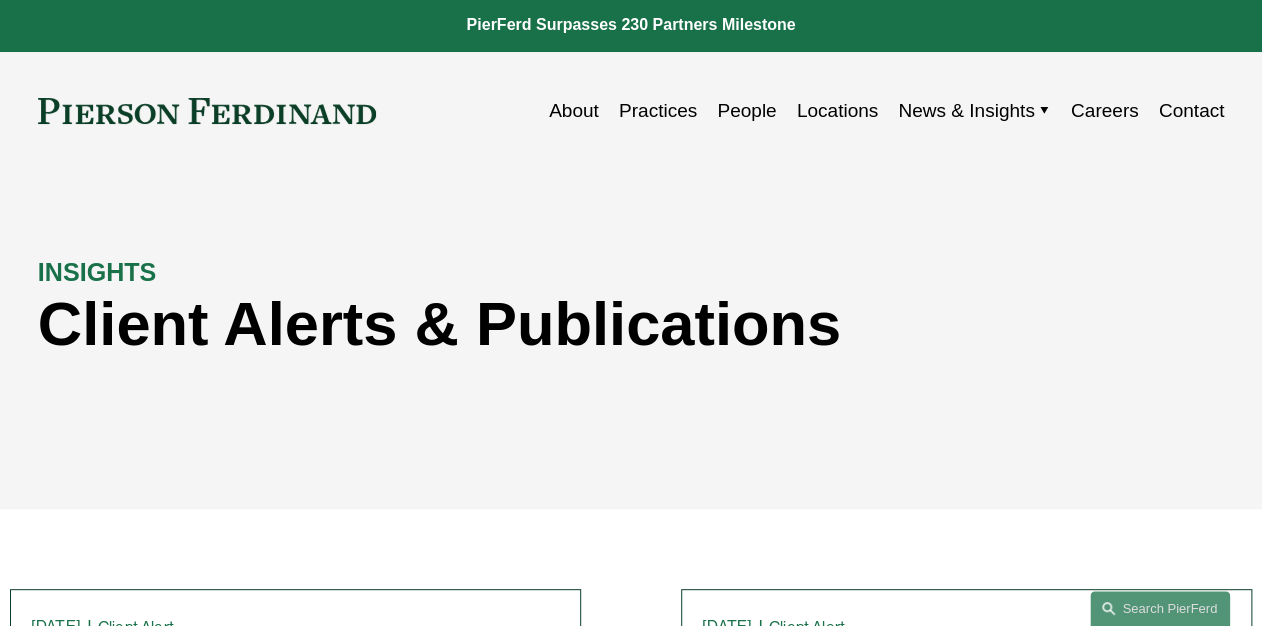 scroll, scrollTop: 0, scrollLeft: 0, axis: both 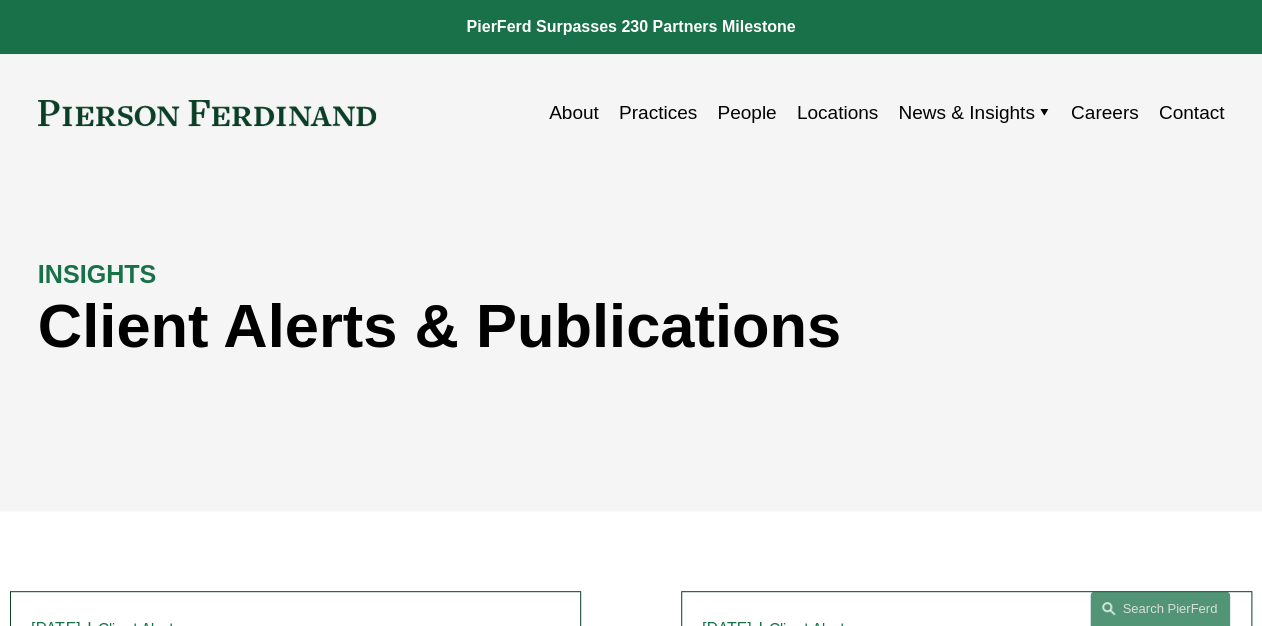 click on "People" at bounding box center (746, 113) 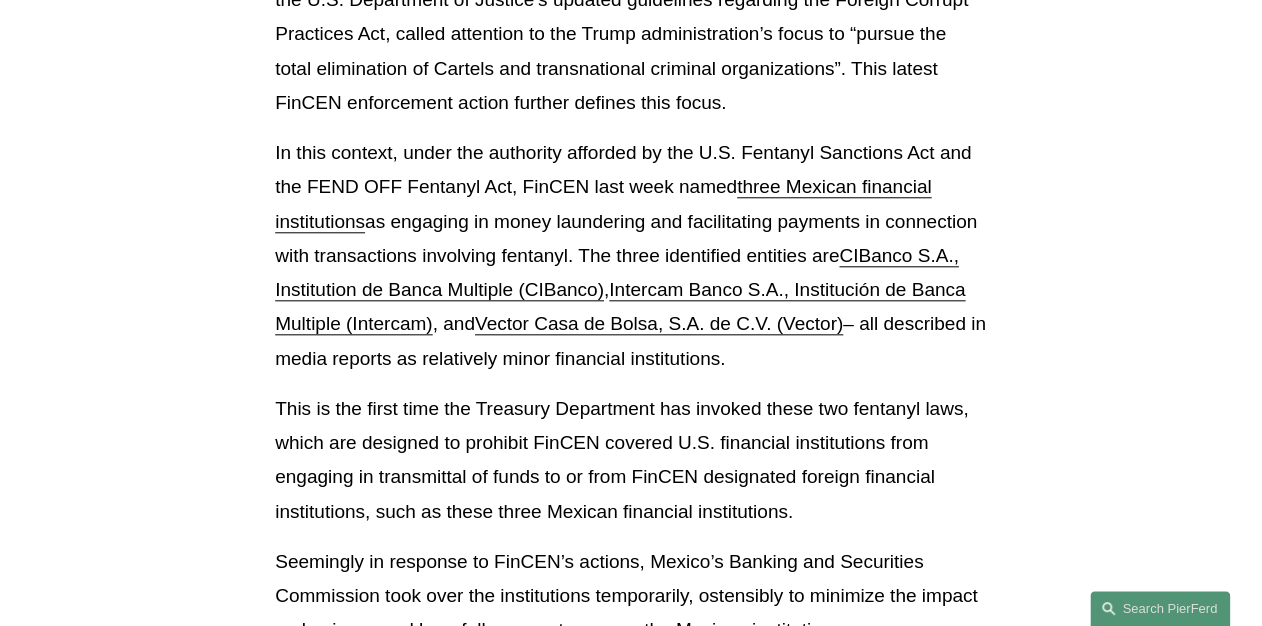 scroll, scrollTop: 720, scrollLeft: 0, axis: vertical 